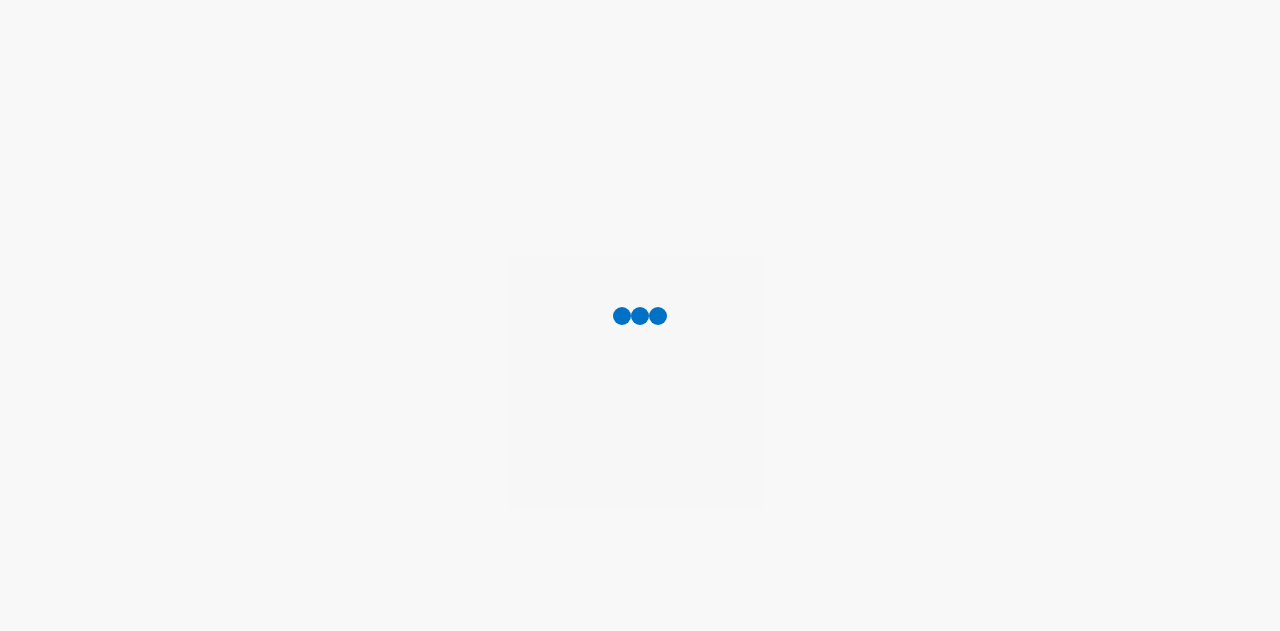 scroll, scrollTop: 0, scrollLeft: 0, axis: both 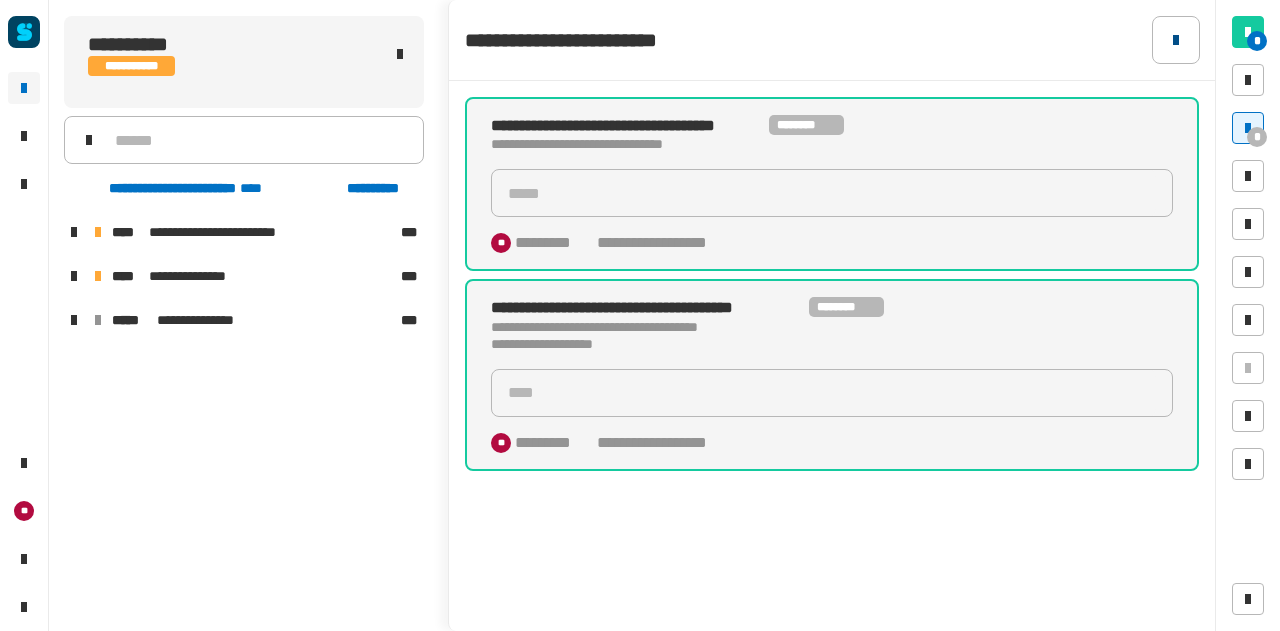 click 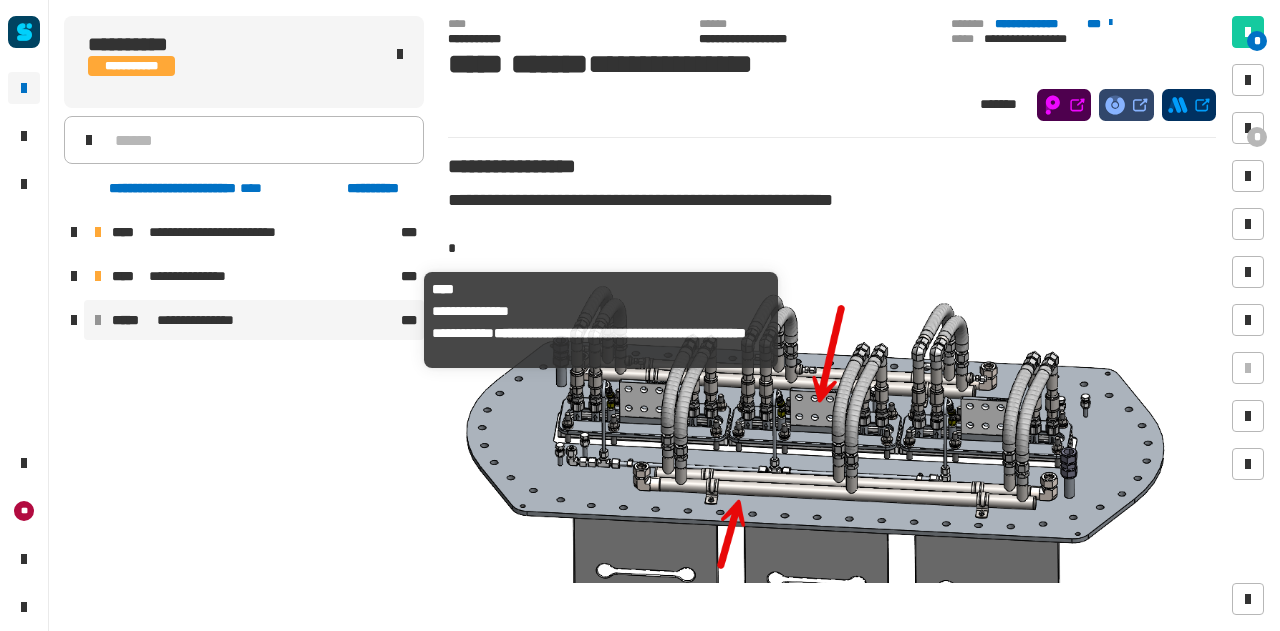 click on "**********" at bounding box center (254, 320) 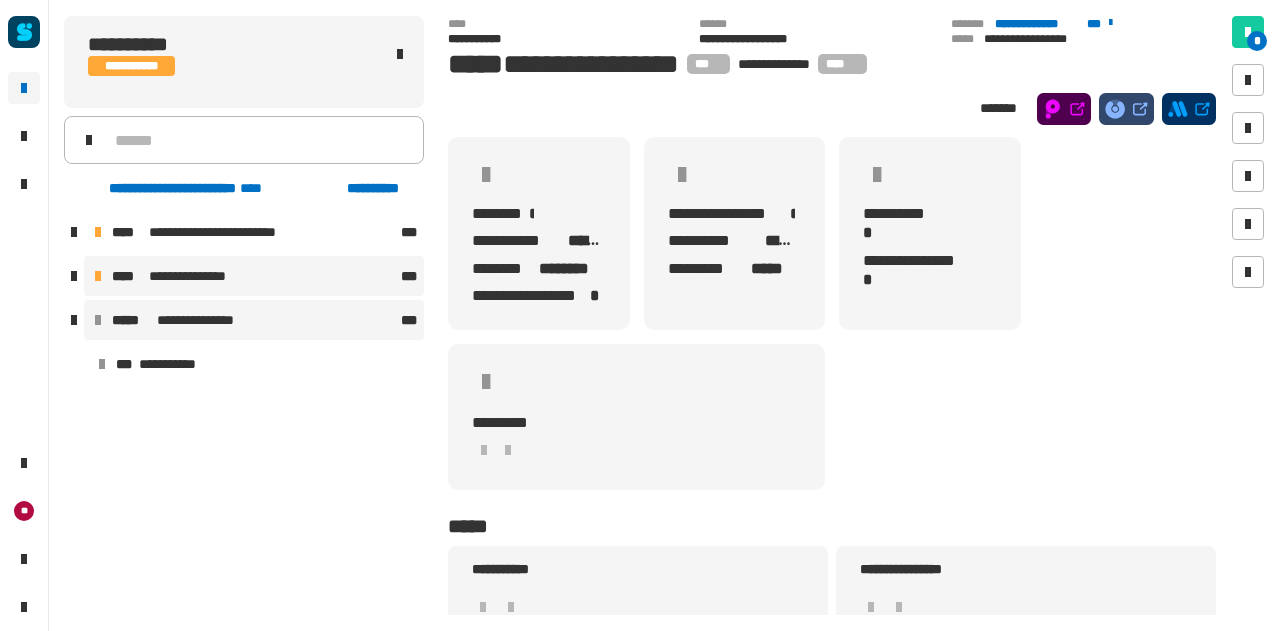 click on "**********" at bounding box center [196, 276] 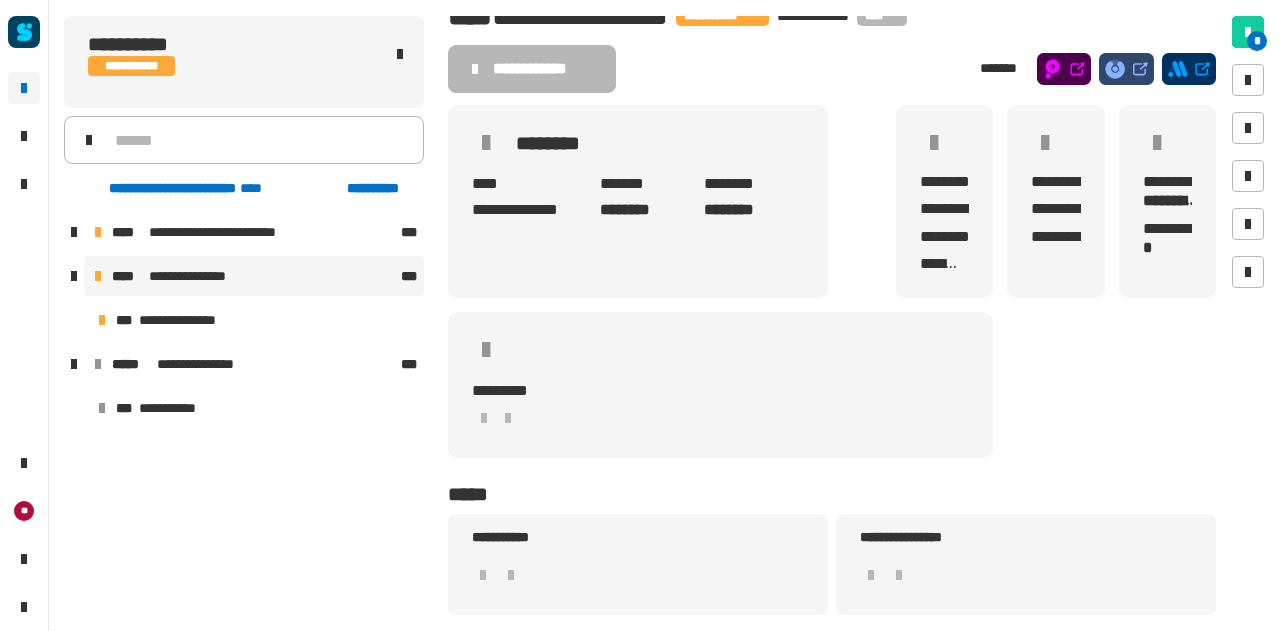 scroll, scrollTop: 0, scrollLeft: 0, axis: both 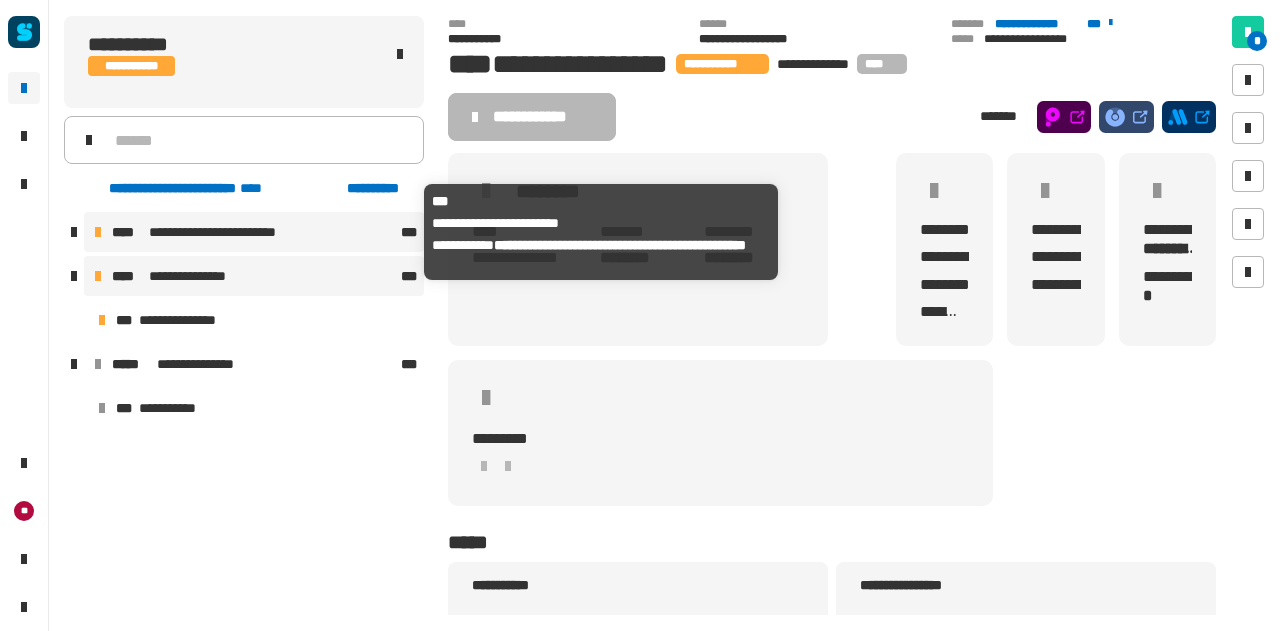 click on "**********" at bounding box center (222, 232) 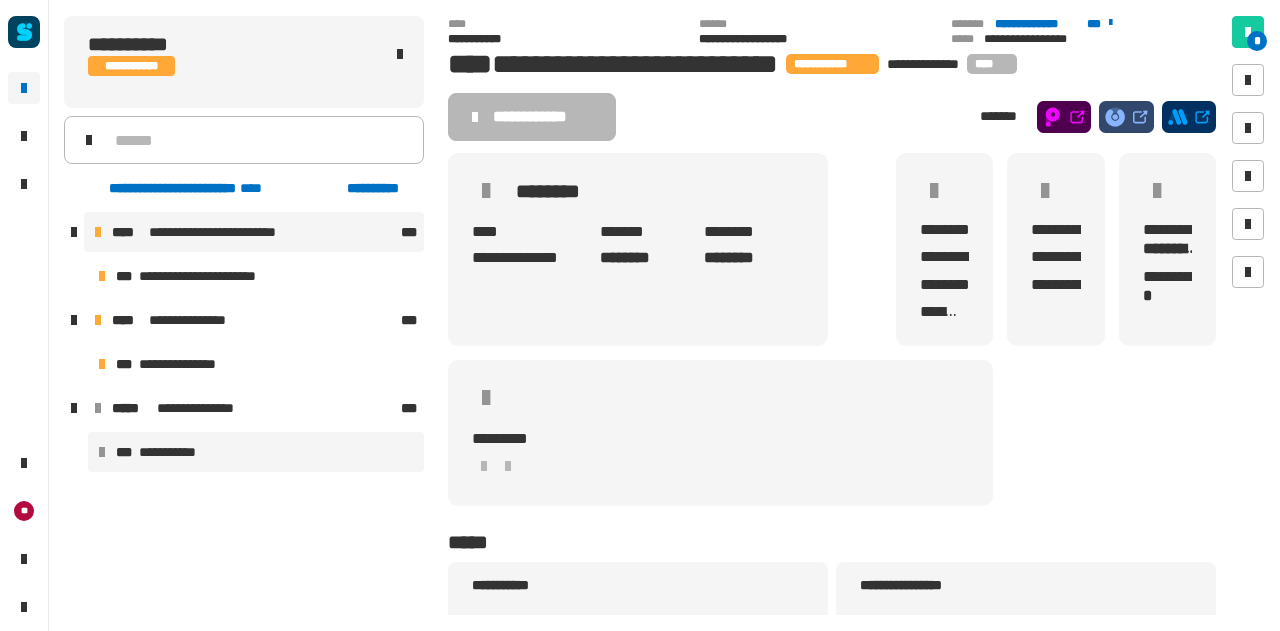 click on "**********" at bounding box center (256, 452) 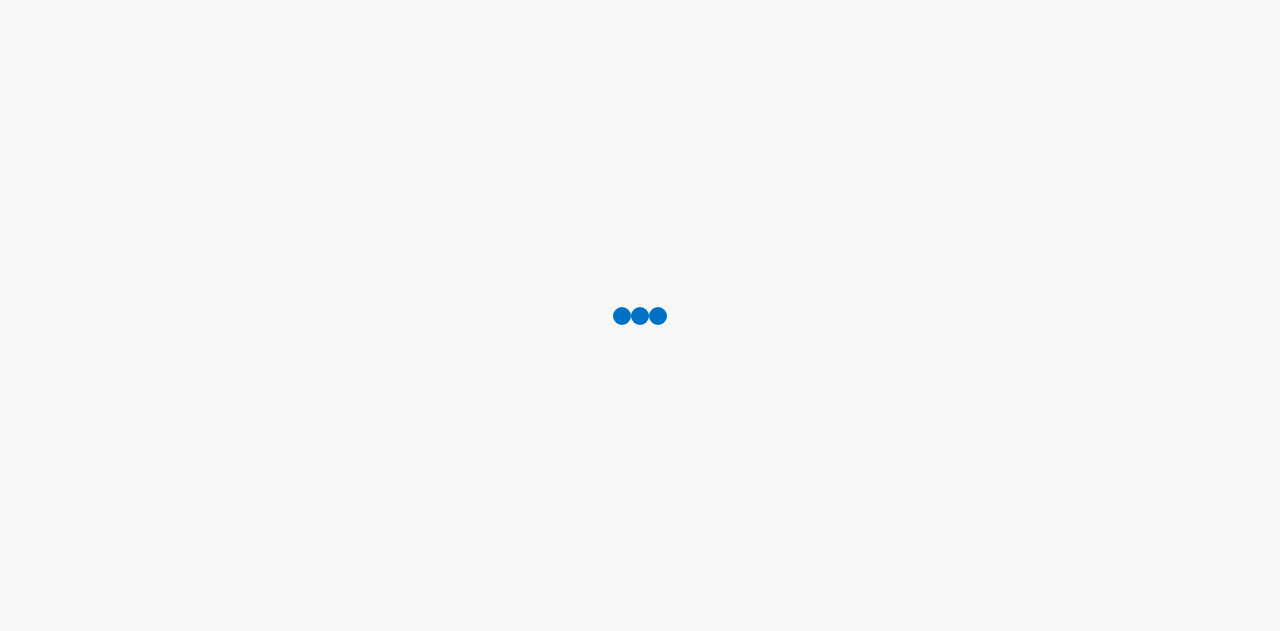 scroll, scrollTop: 0, scrollLeft: 0, axis: both 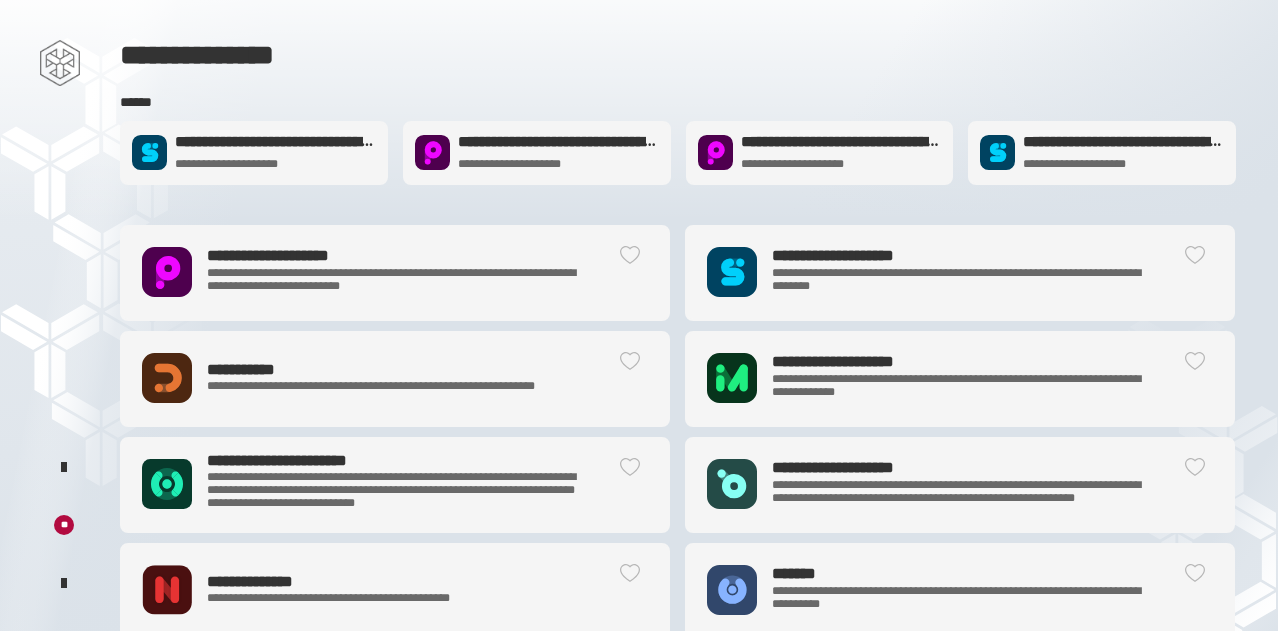 click on "**********" 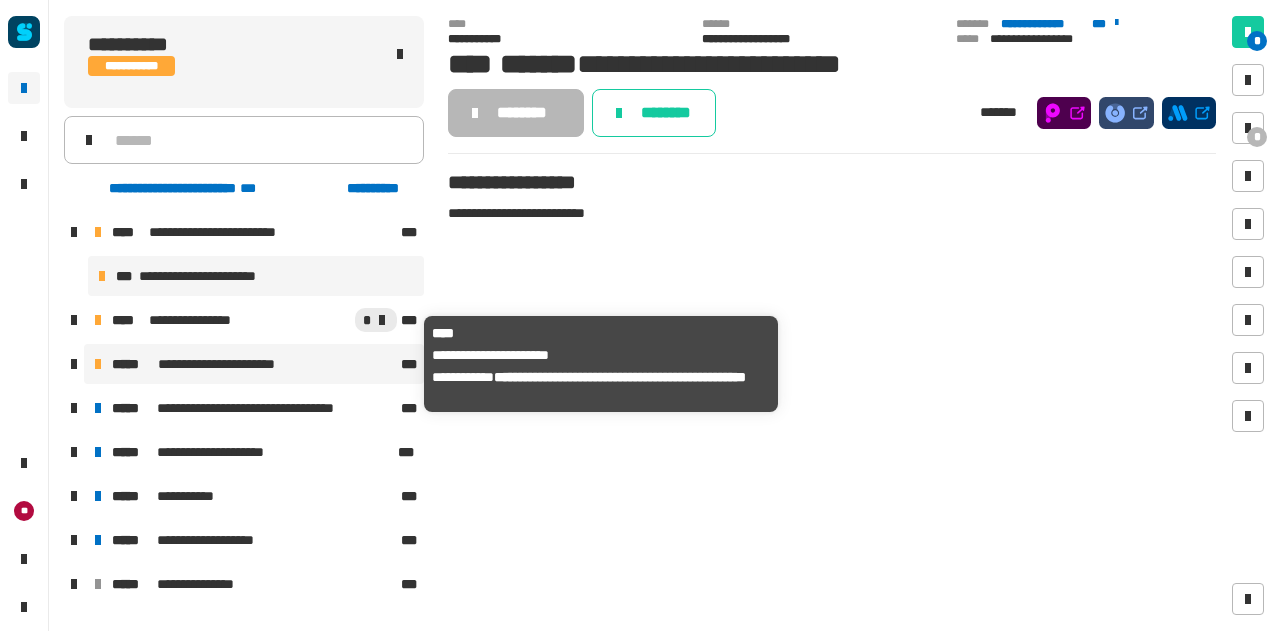 click on "**********" at bounding box center (228, 364) 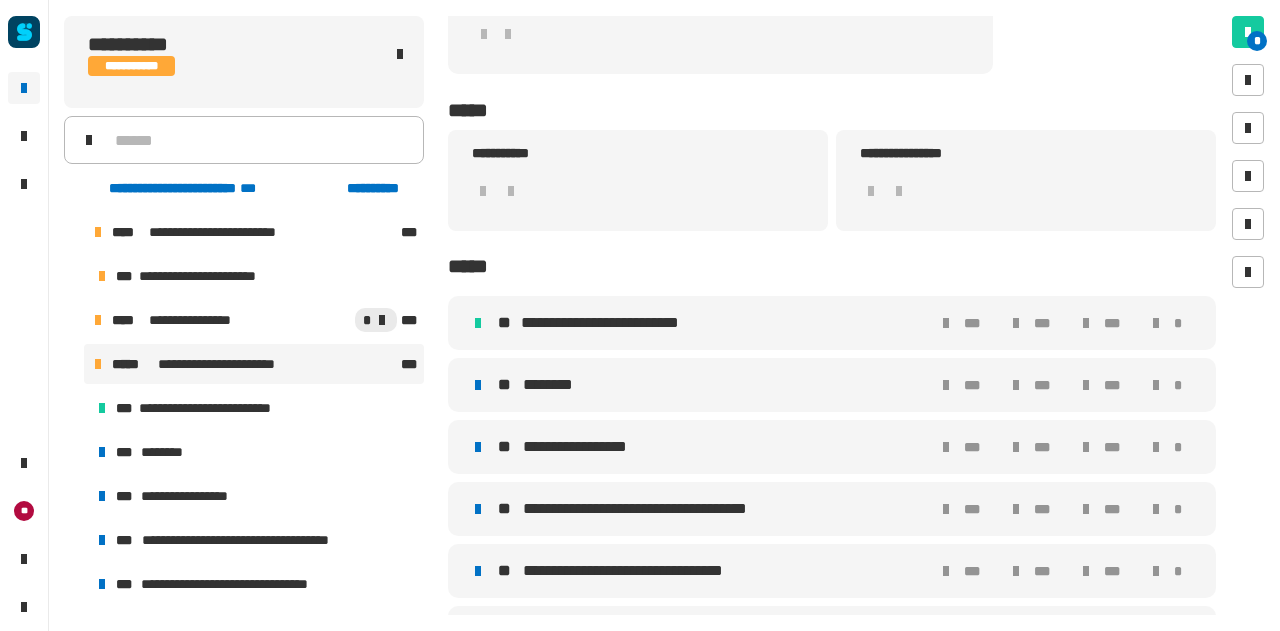 scroll, scrollTop: 477, scrollLeft: 0, axis: vertical 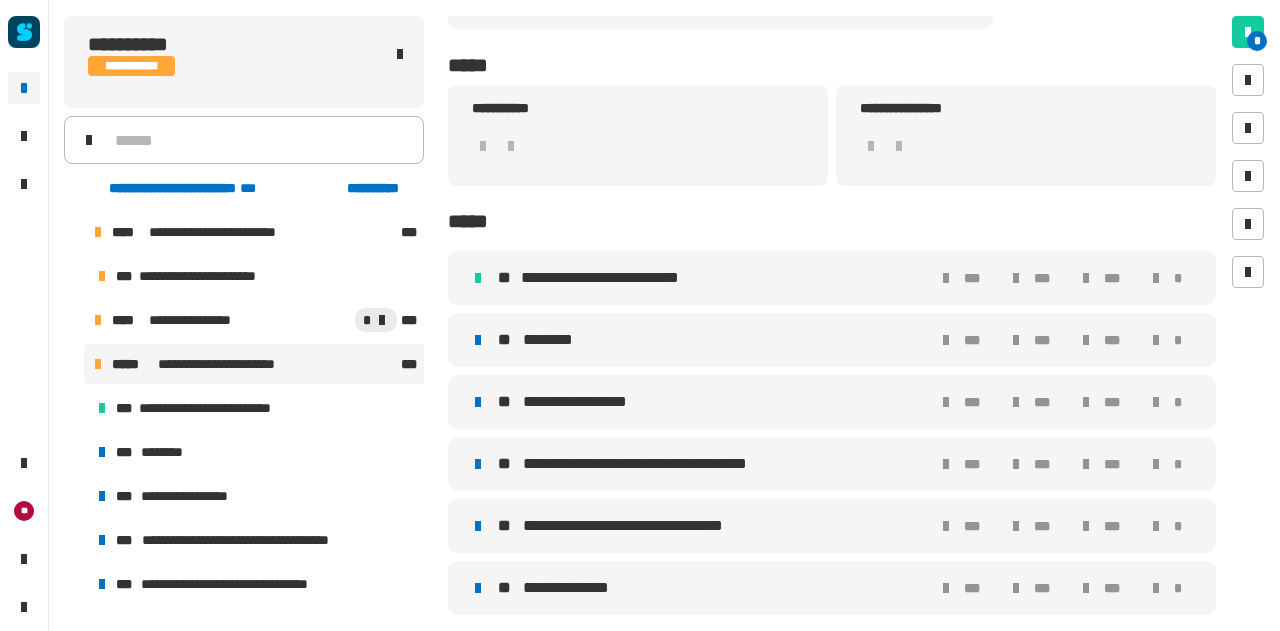 click on "** ******** *** *** *** *" at bounding box center [832, 340] 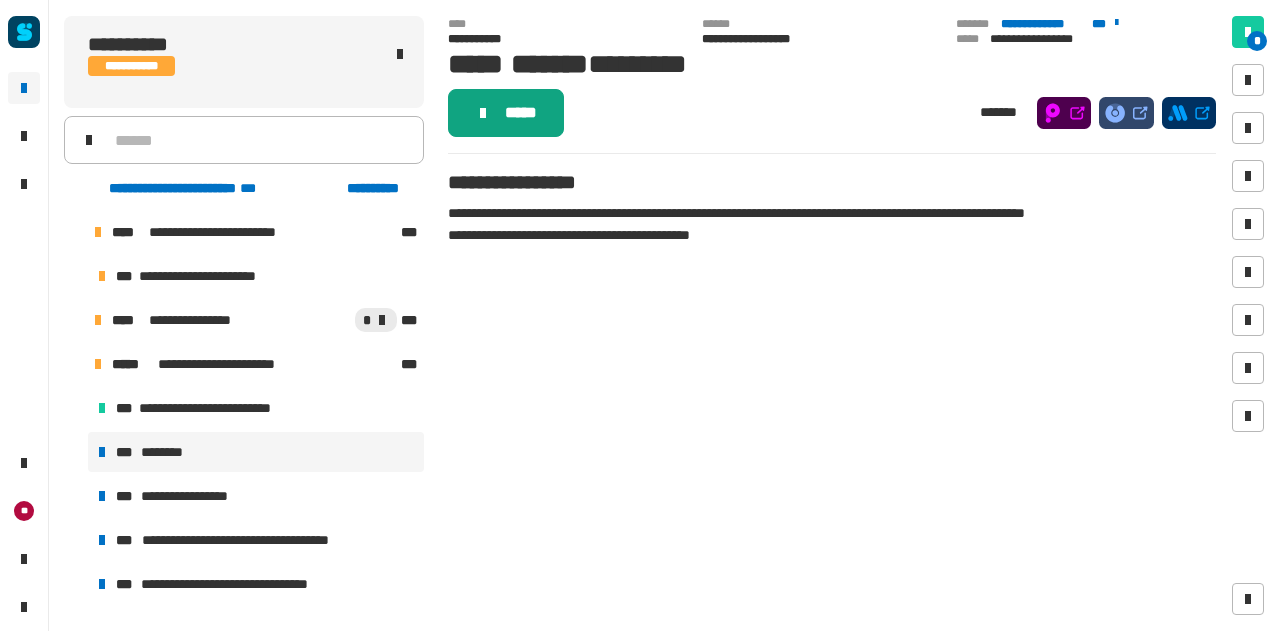 click on "*****" 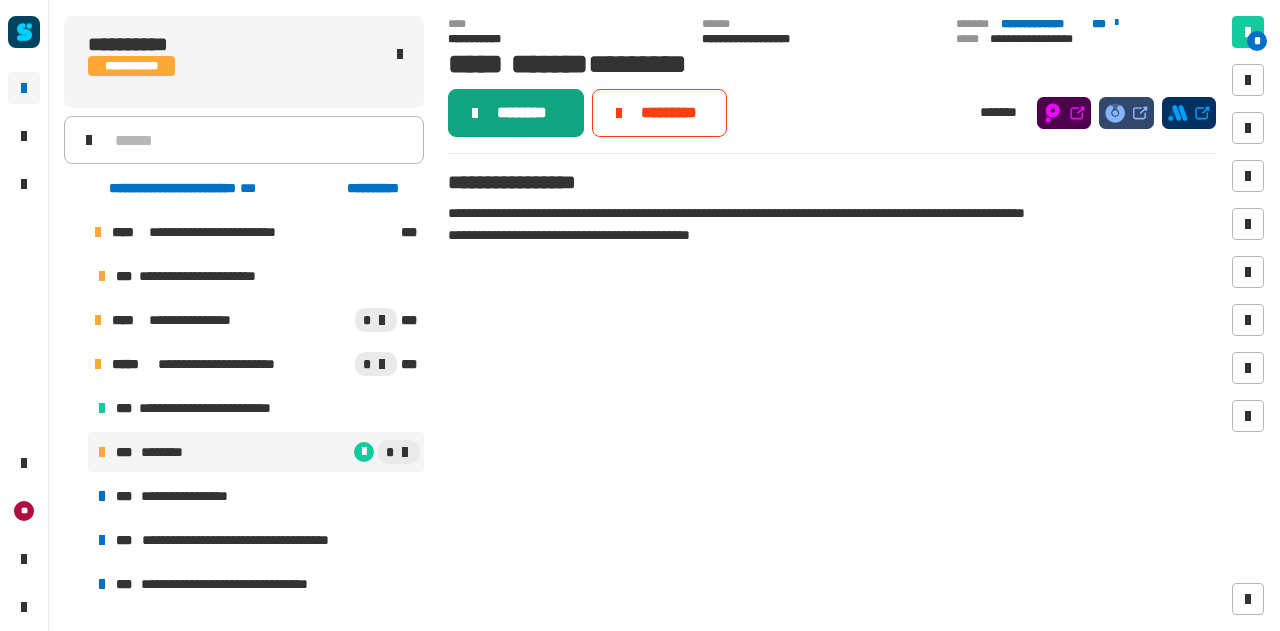 click on "********" 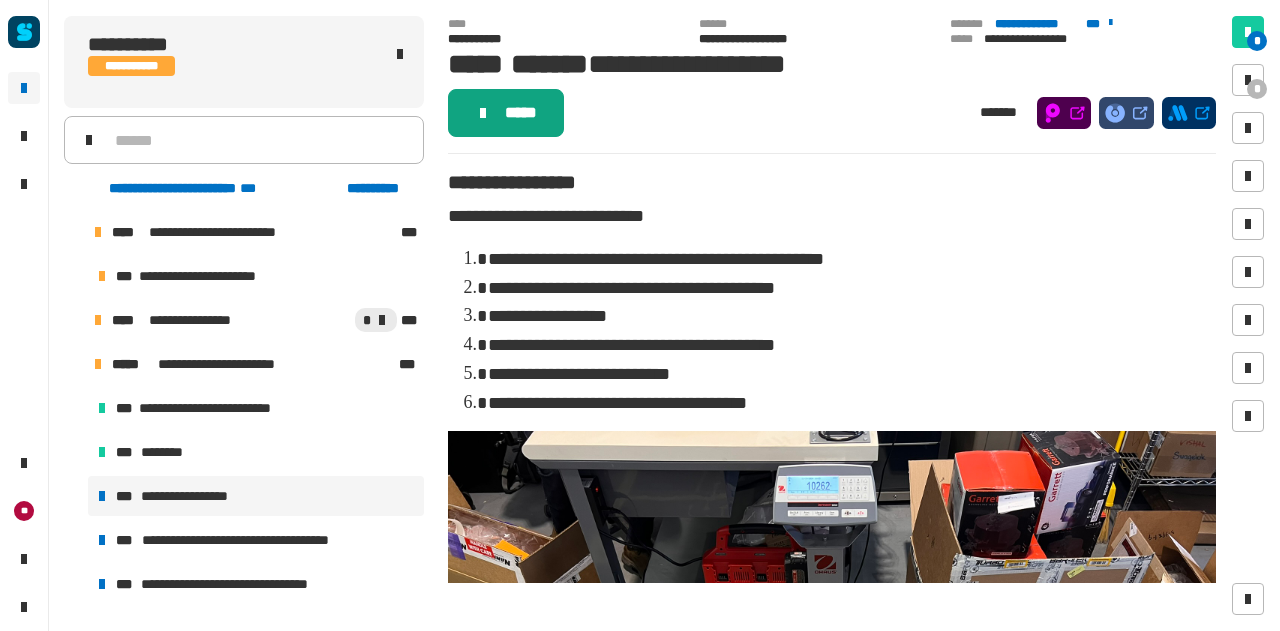 click on "*****" 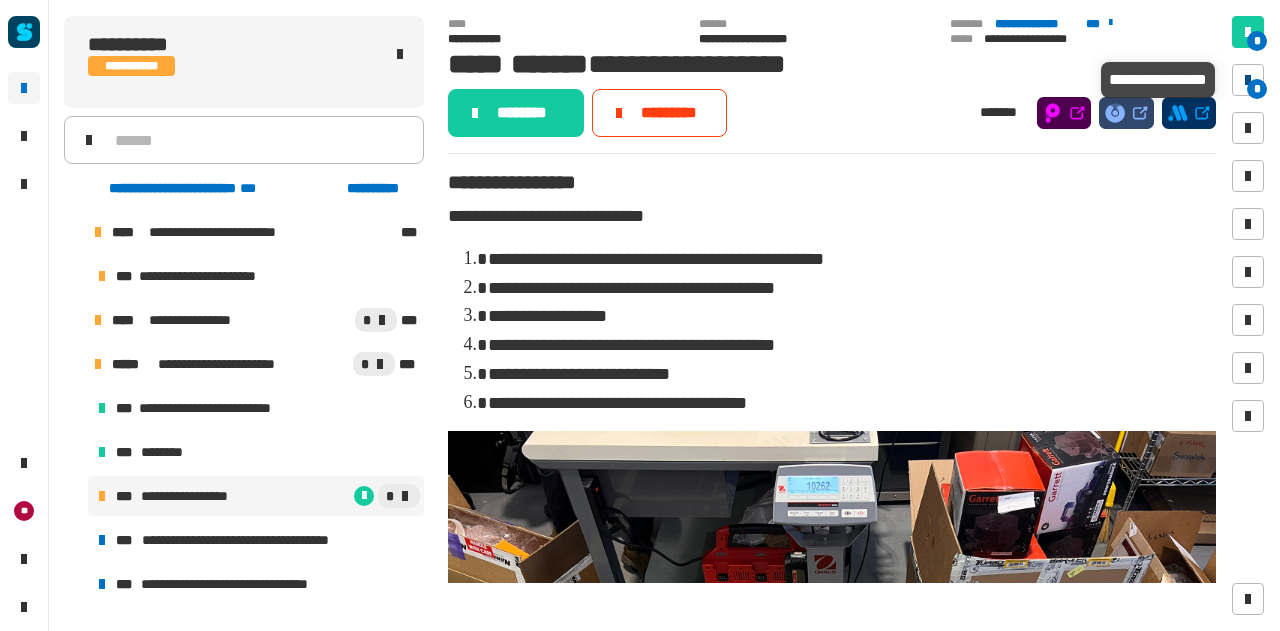 click on "*" at bounding box center (1257, 89) 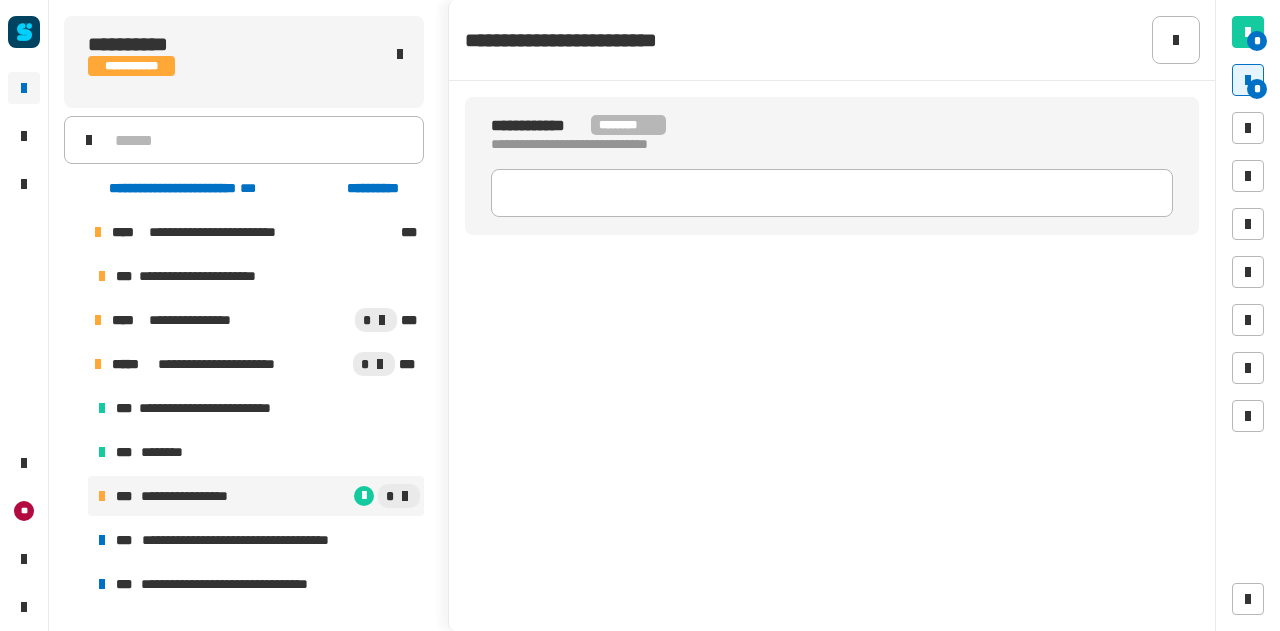 click on "**********" 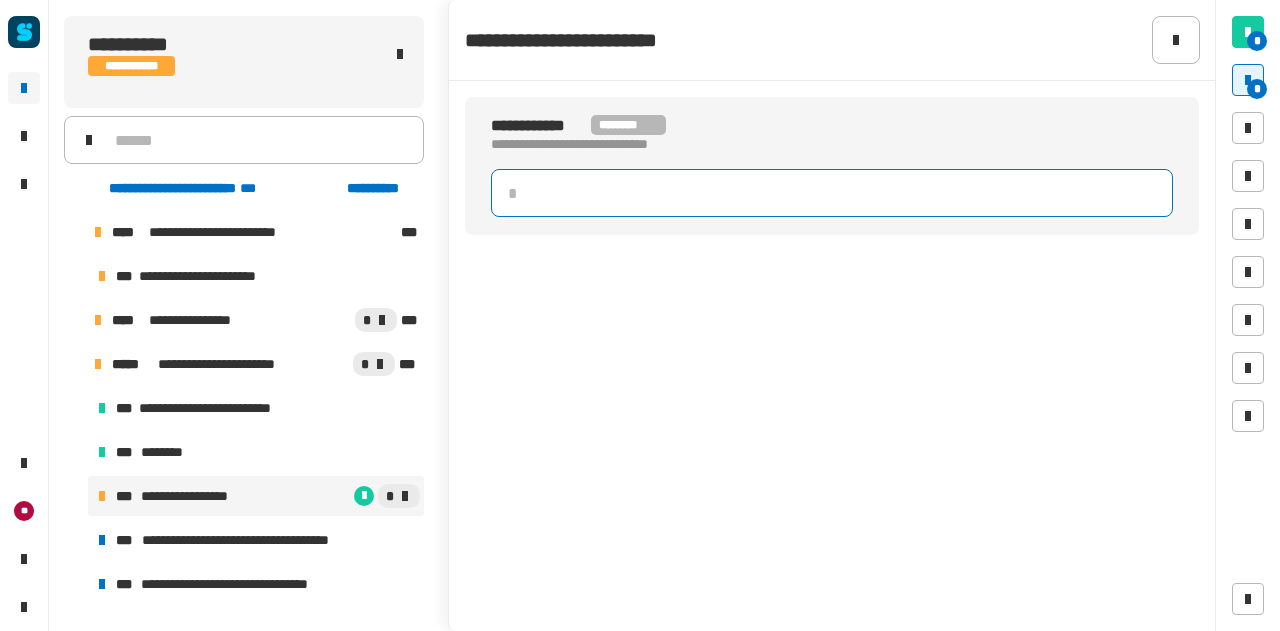 click 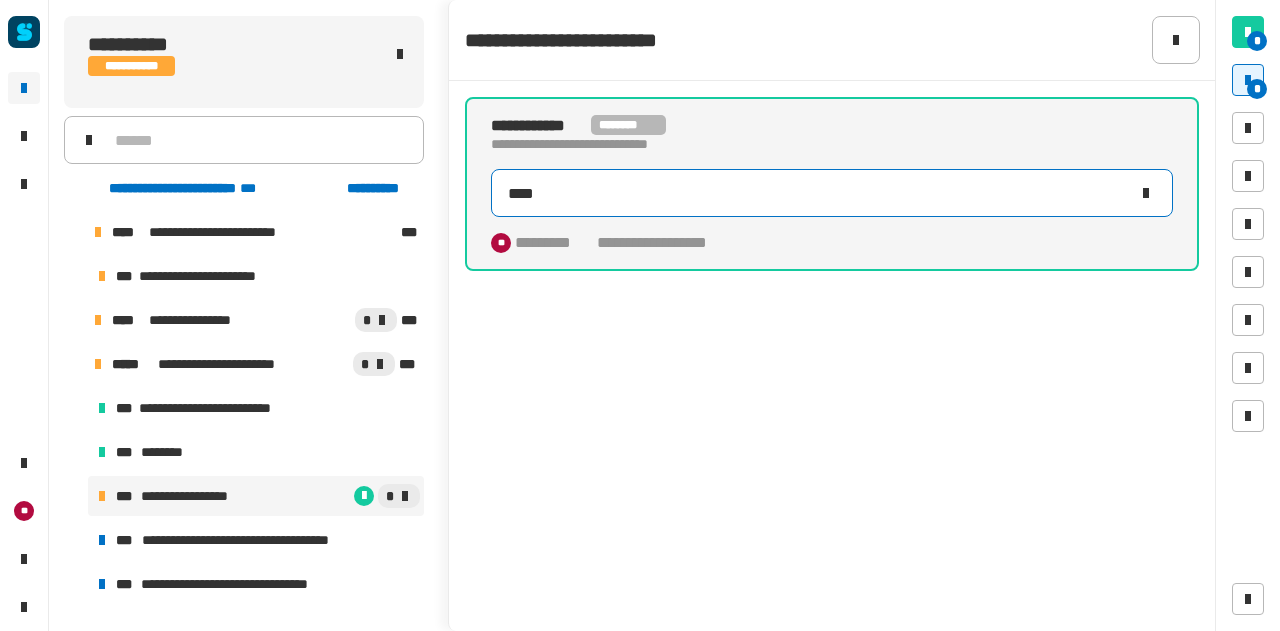 type on "*****" 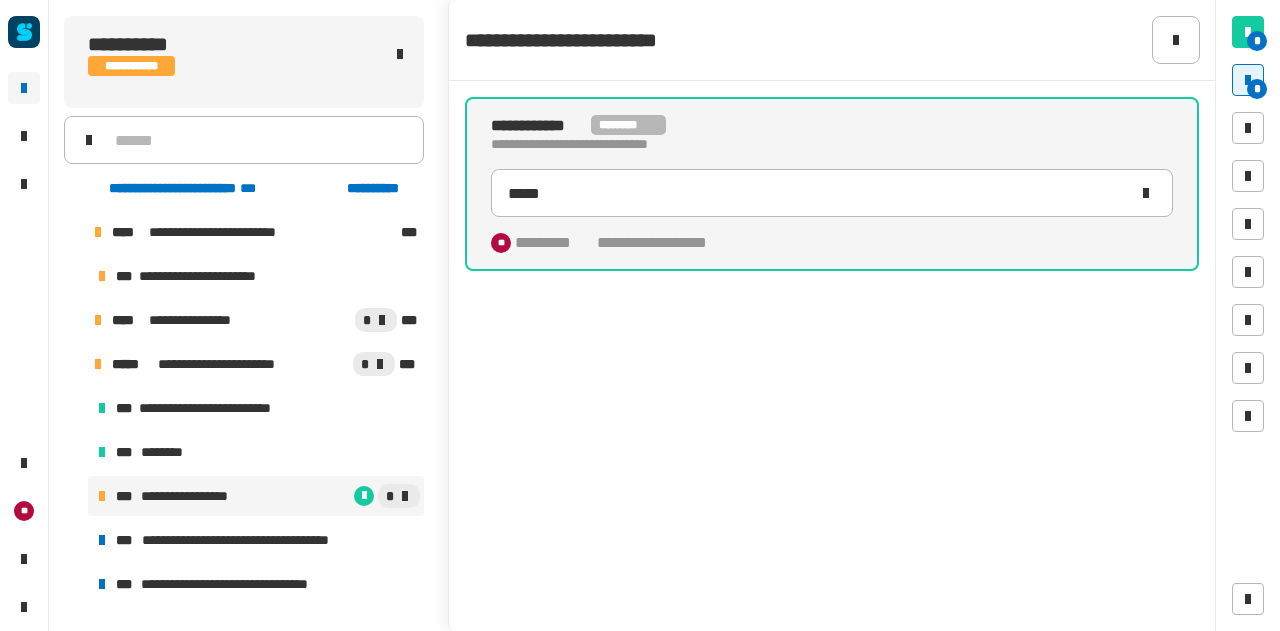 click on "**********" 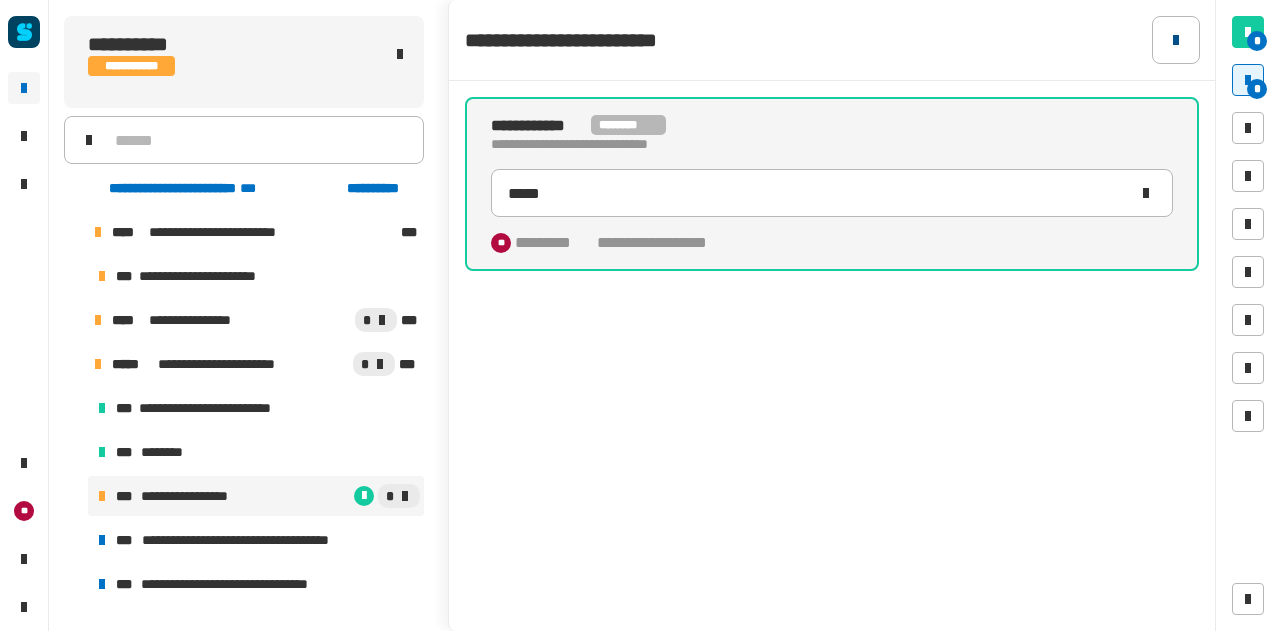 click 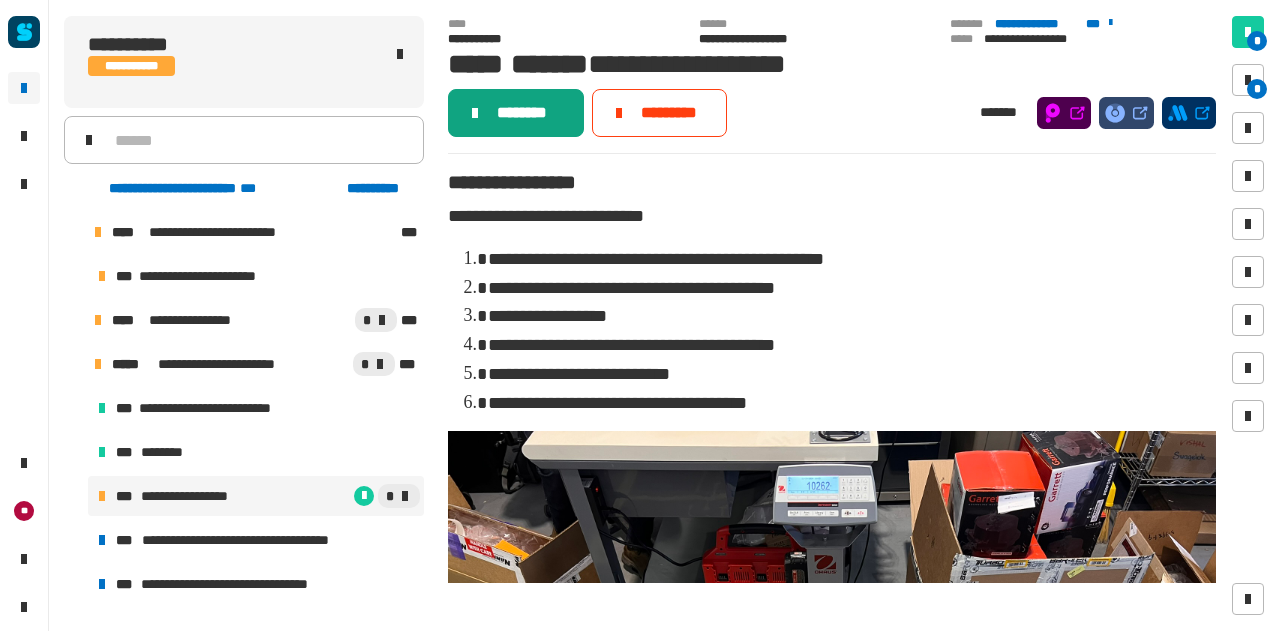 click on "********" 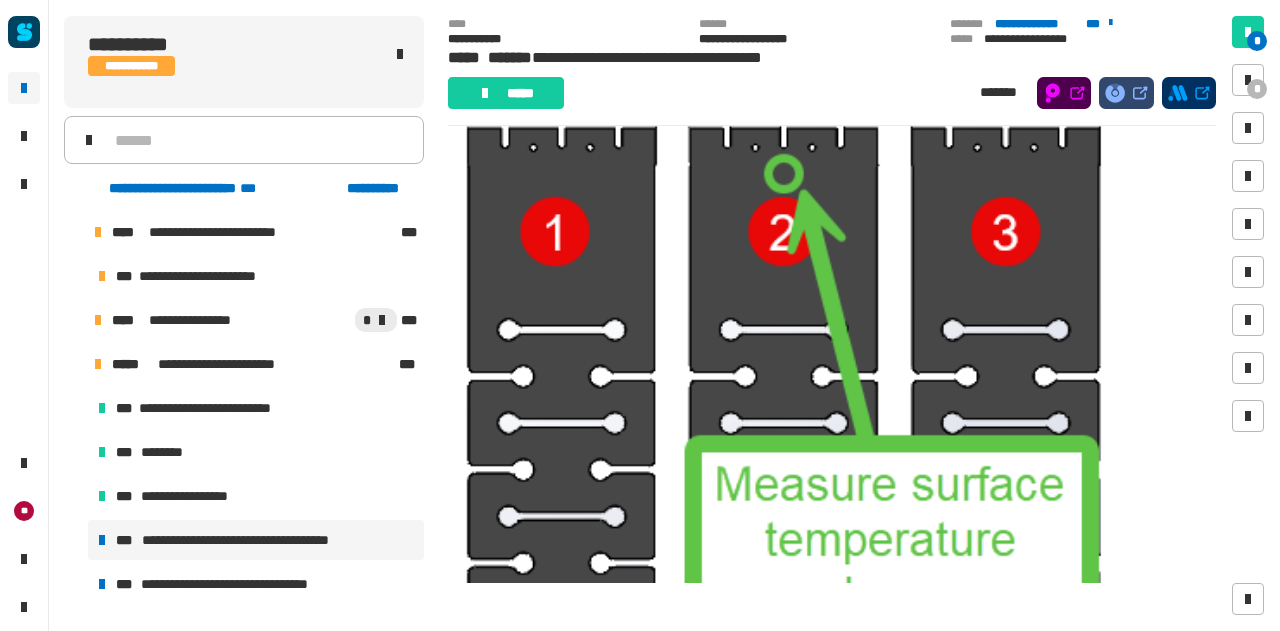 scroll, scrollTop: 367, scrollLeft: 0, axis: vertical 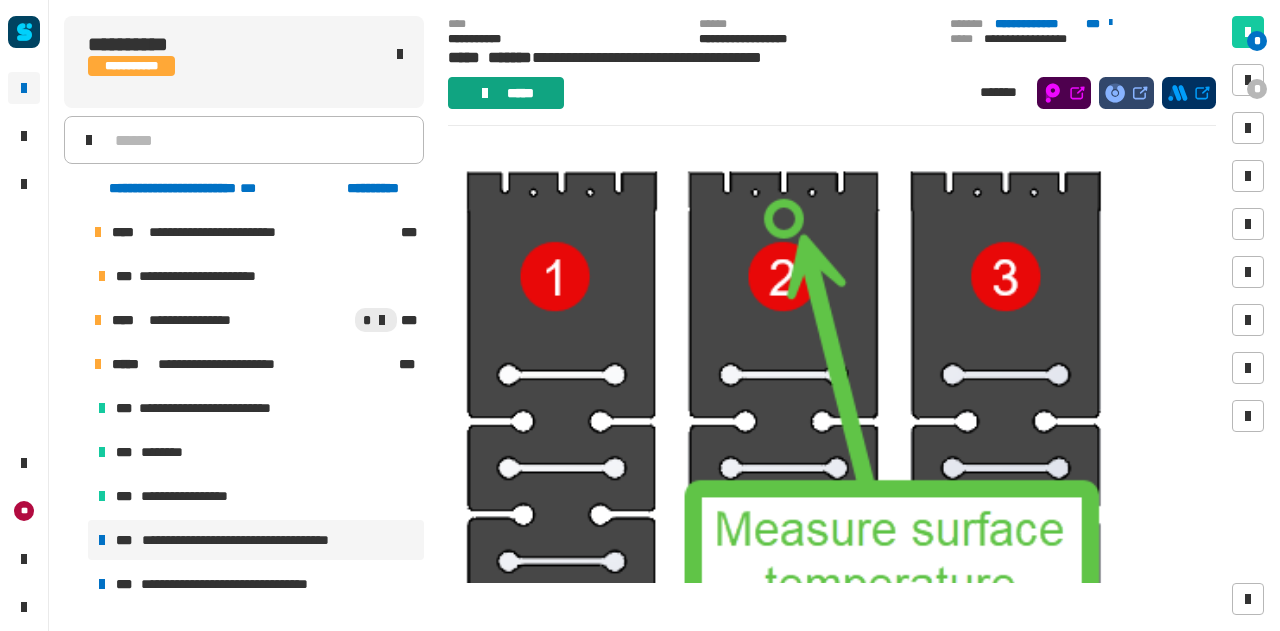 click on "*****" 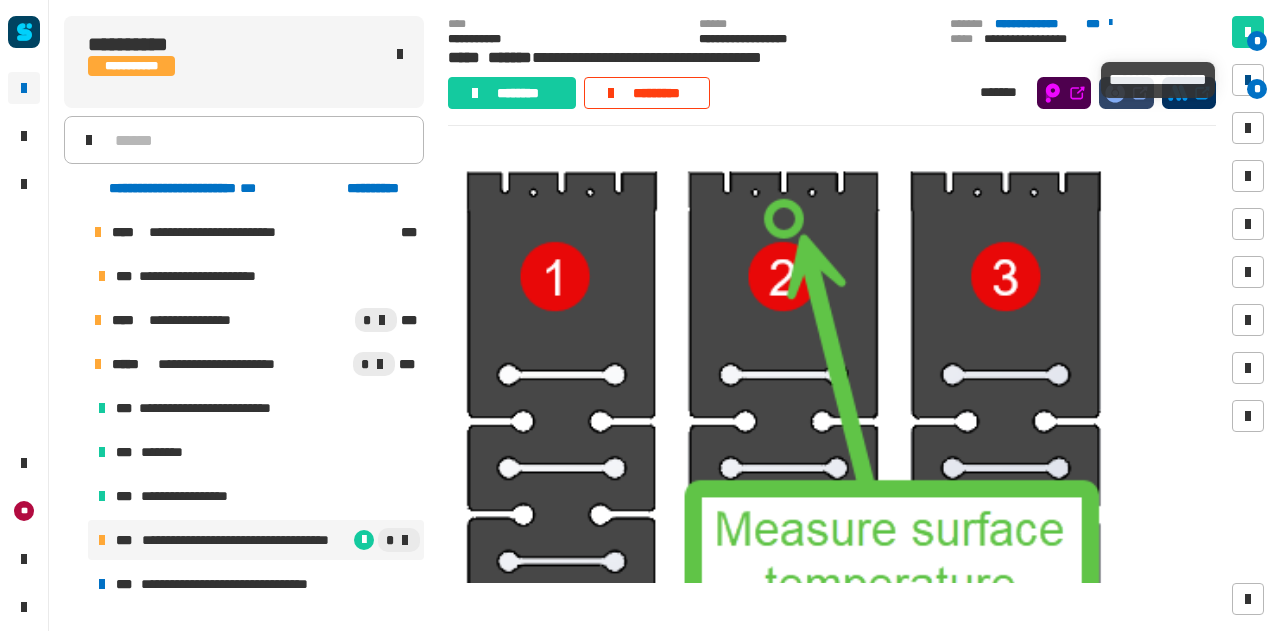 click at bounding box center [1248, 80] 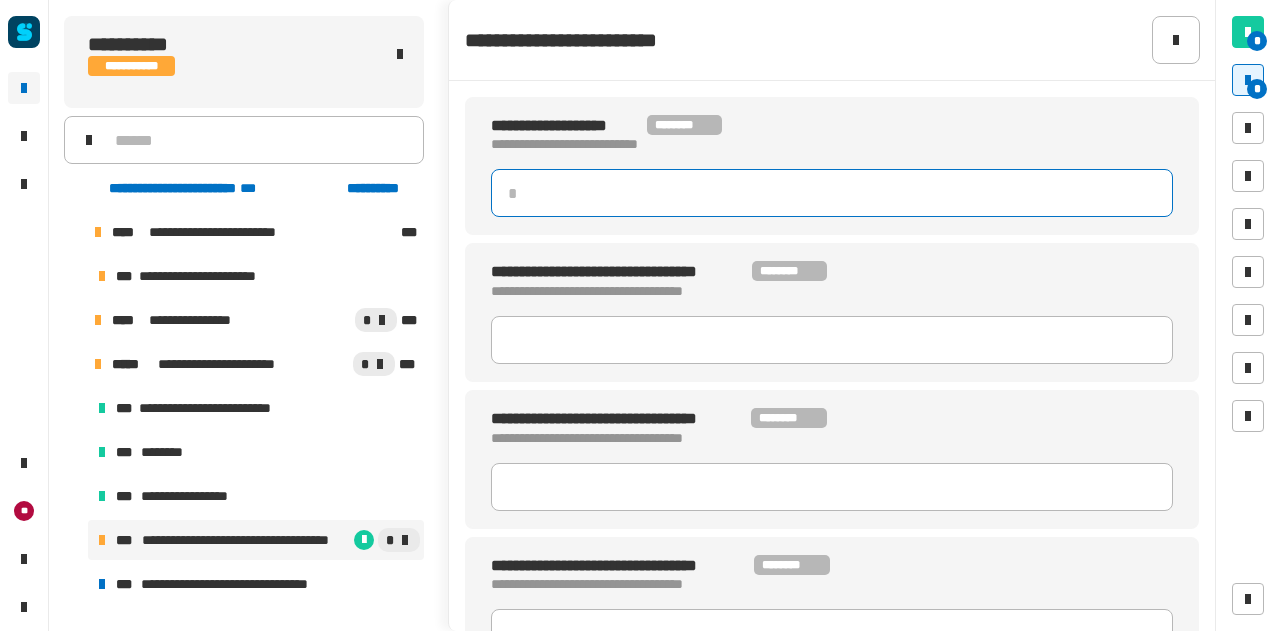 click 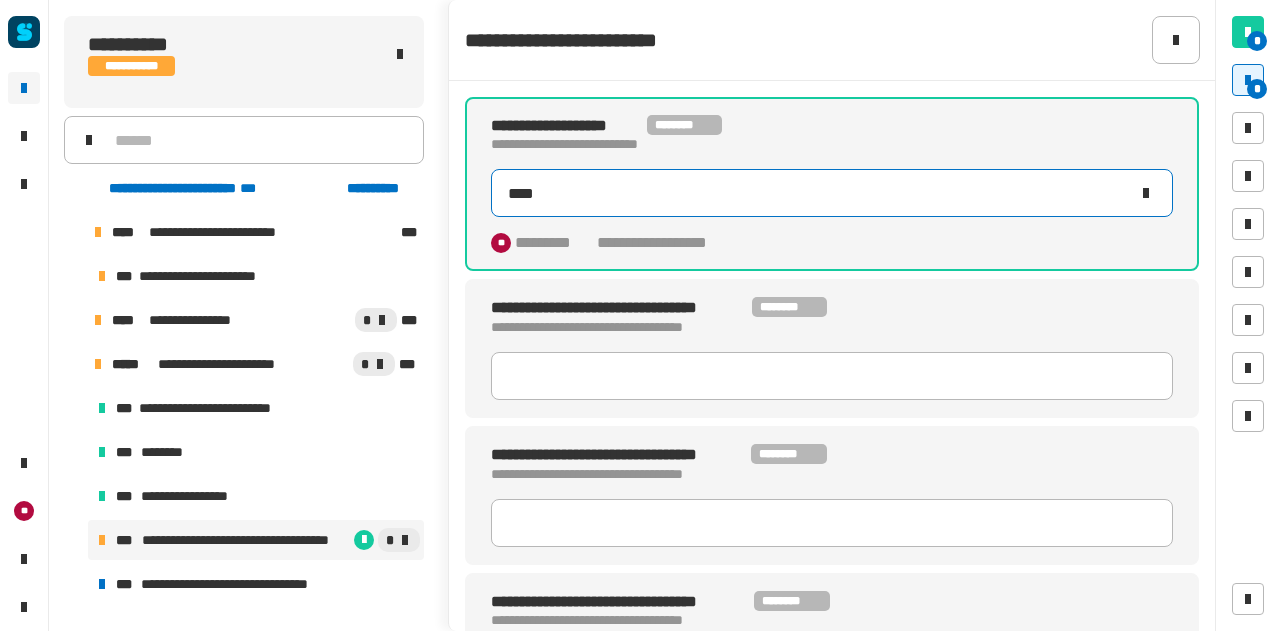 type on "****" 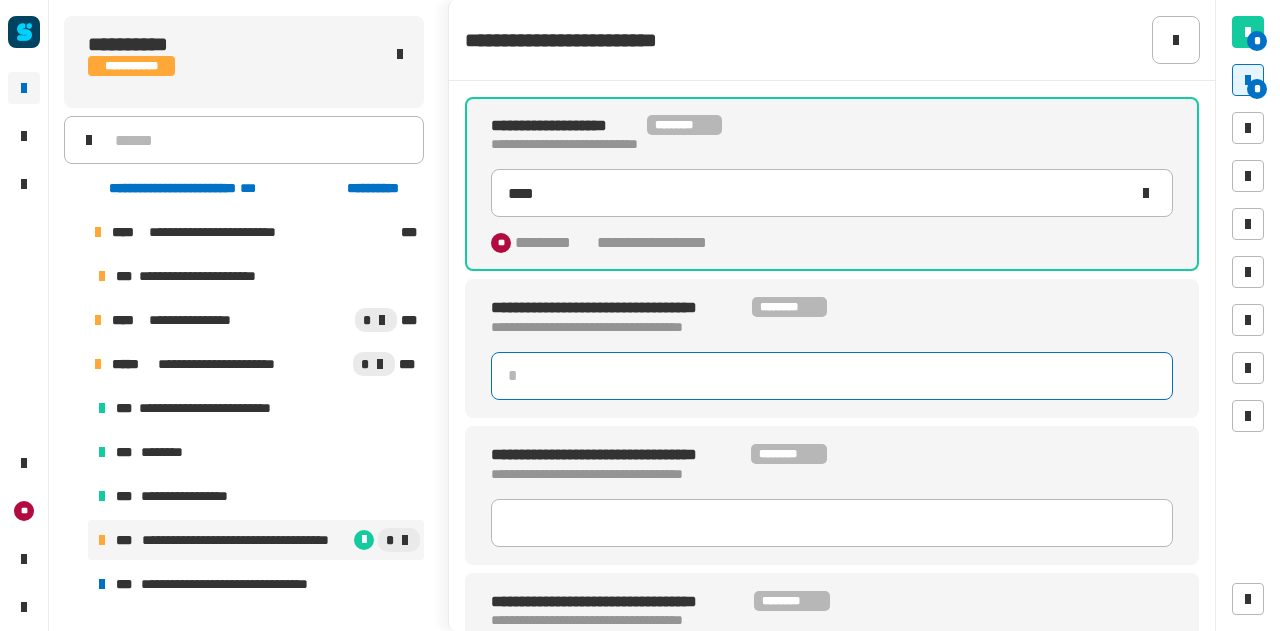 click 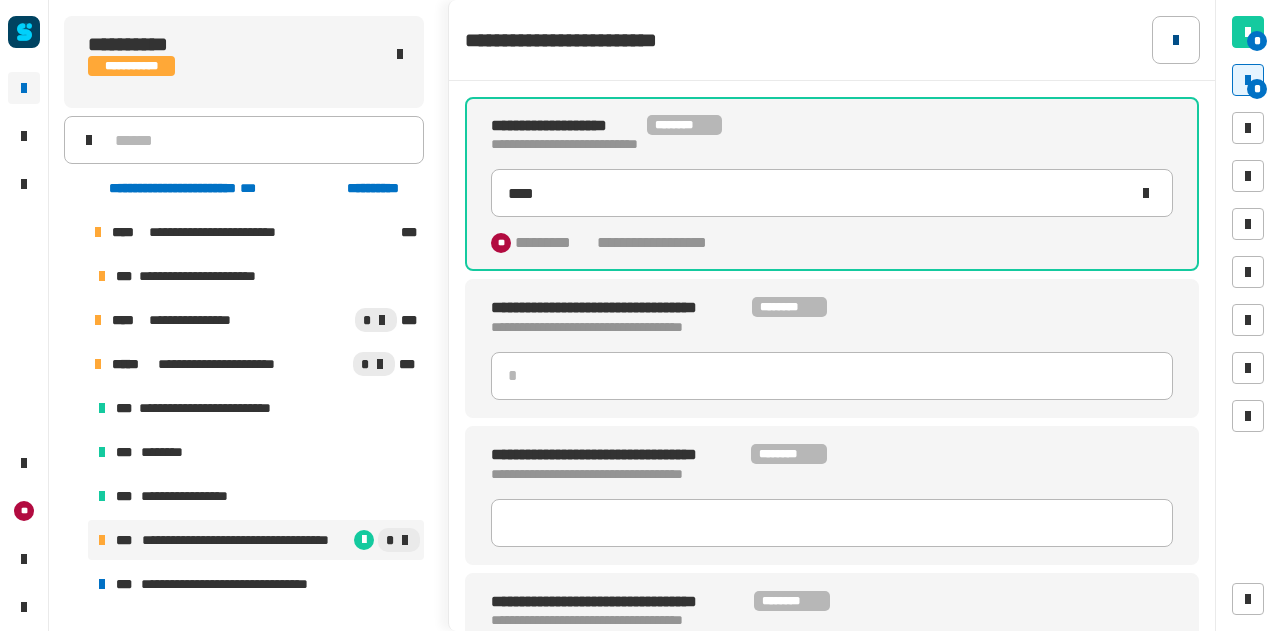 type 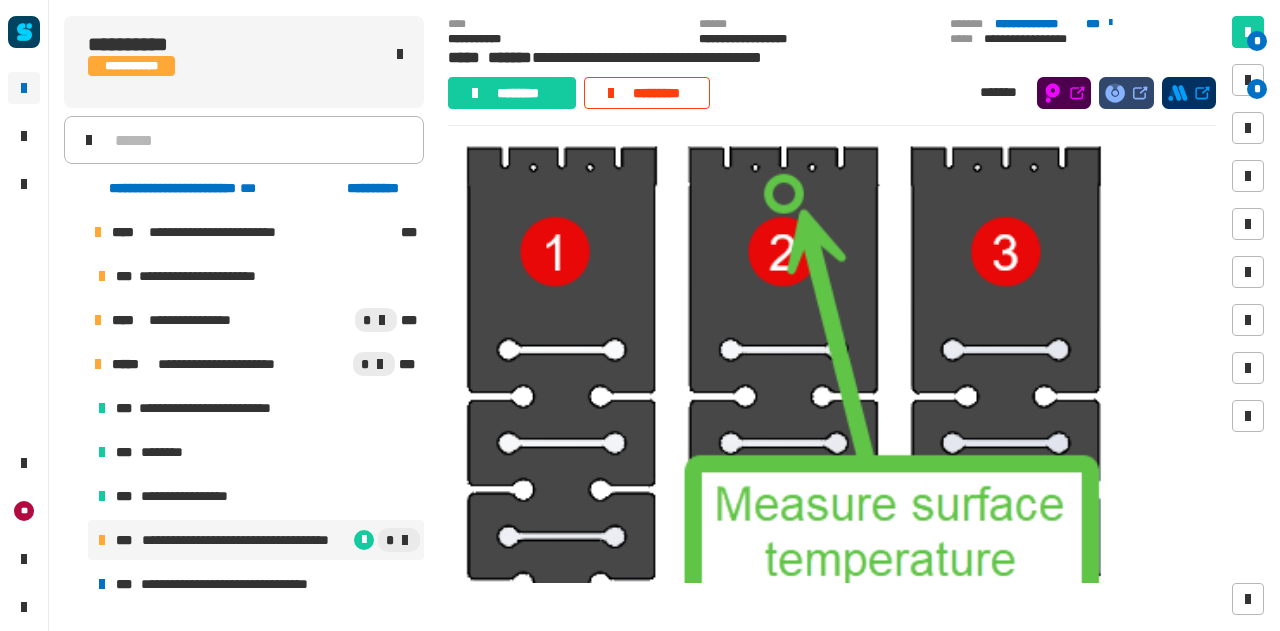 scroll, scrollTop: 208, scrollLeft: 0, axis: vertical 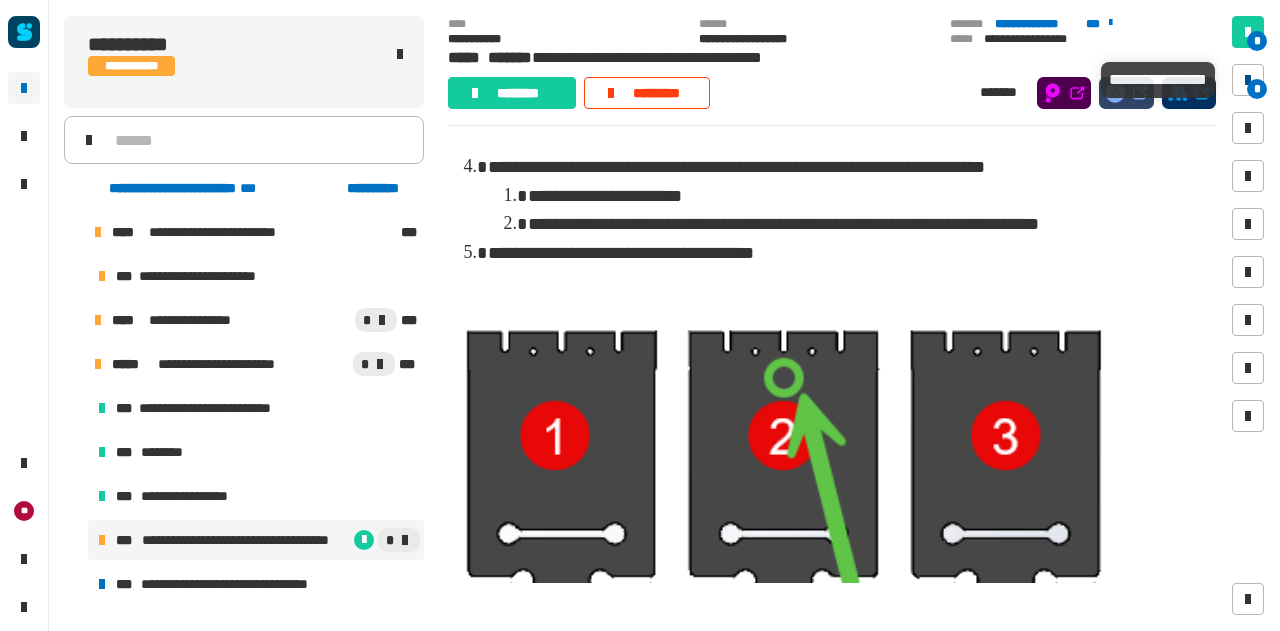 click at bounding box center (1248, 80) 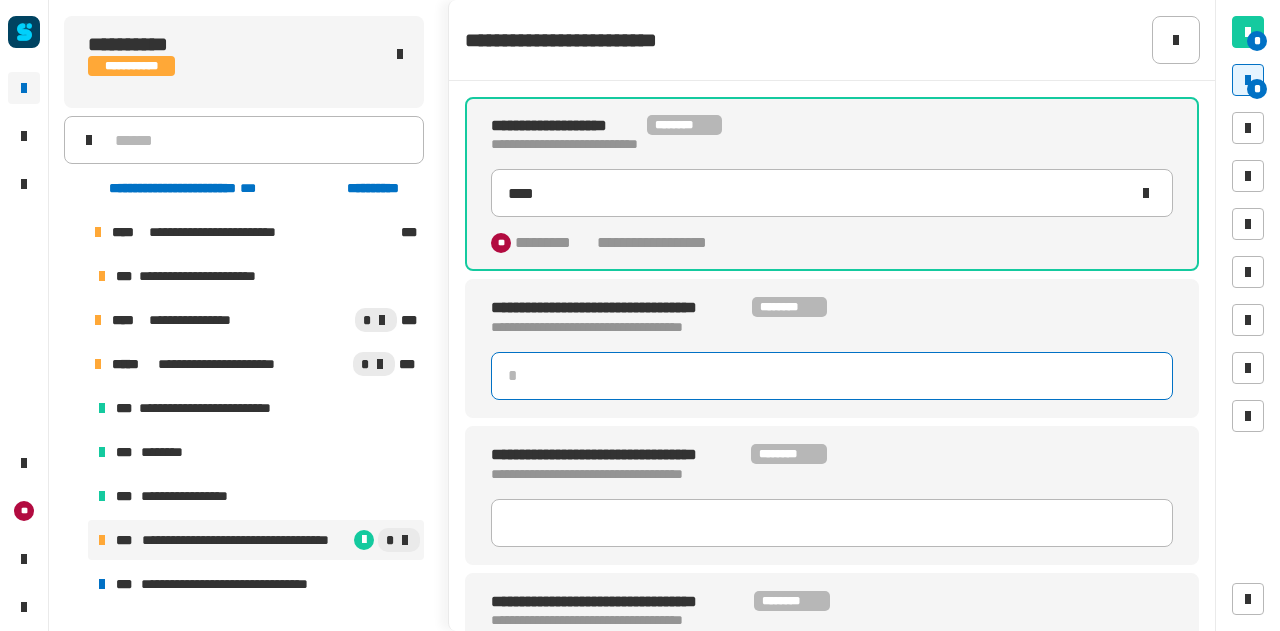 click 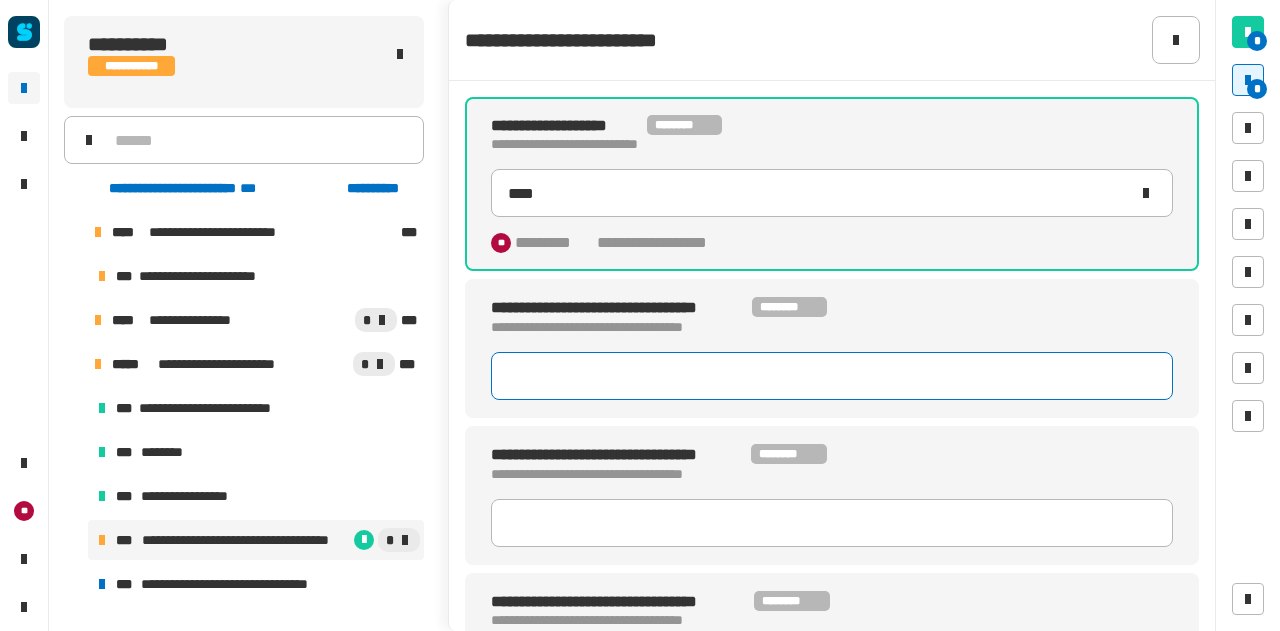 type on "*" 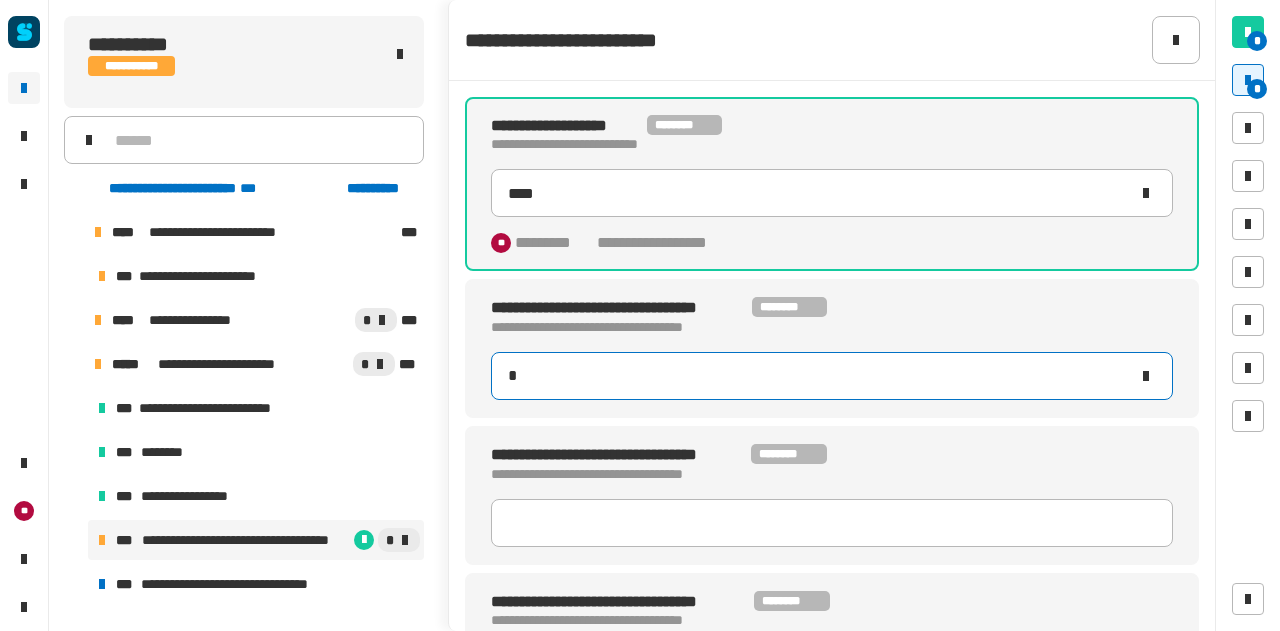 type on "****" 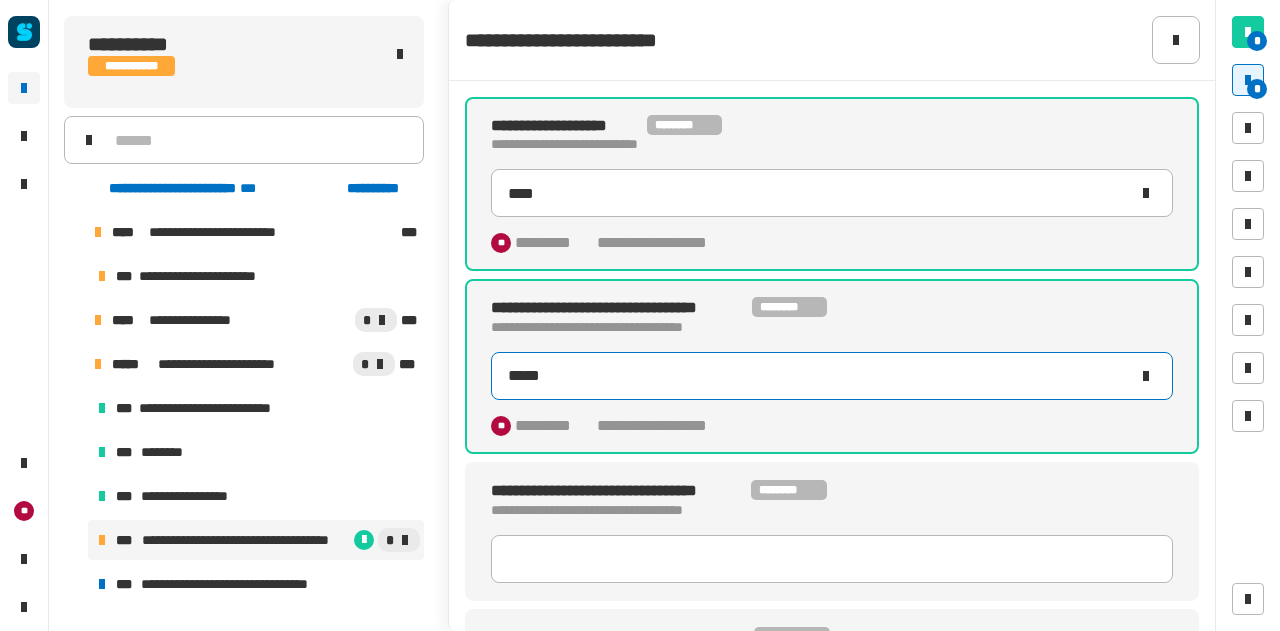 type on "******" 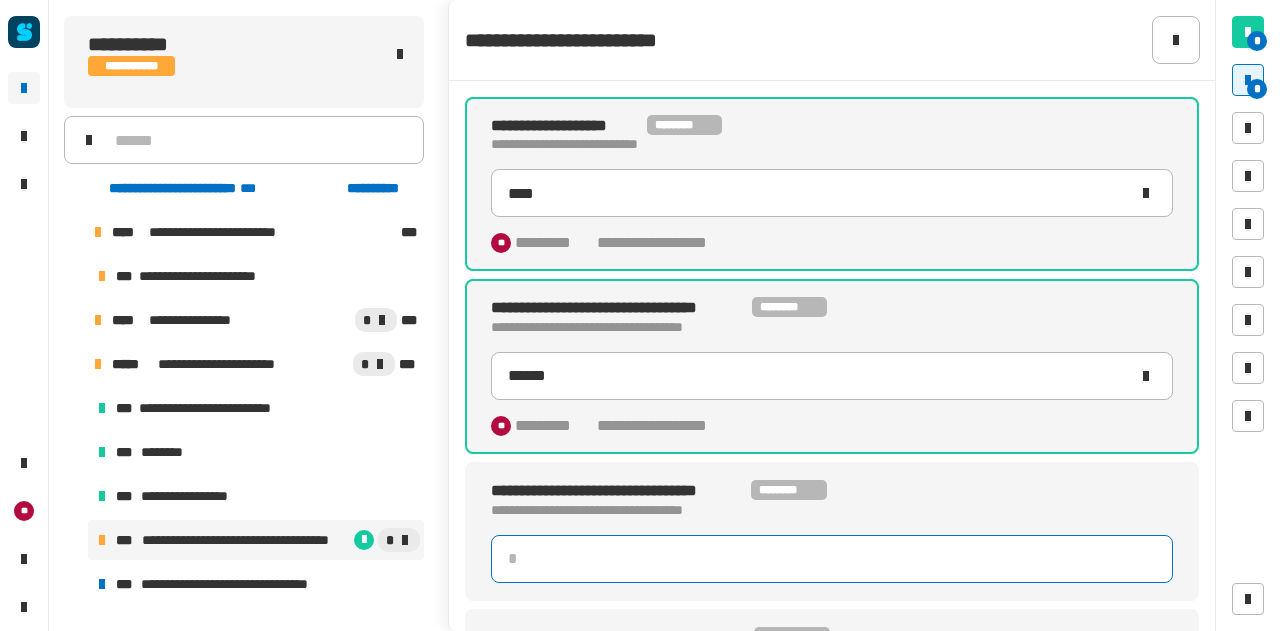 click 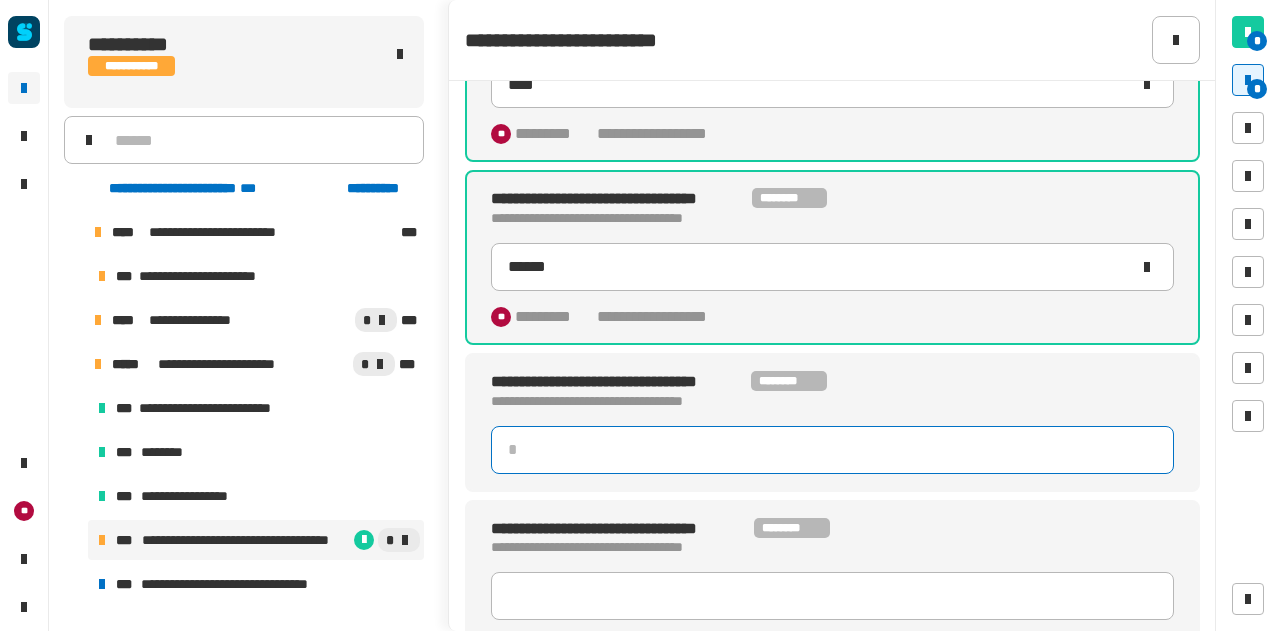 scroll, scrollTop: 112, scrollLeft: 0, axis: vertical 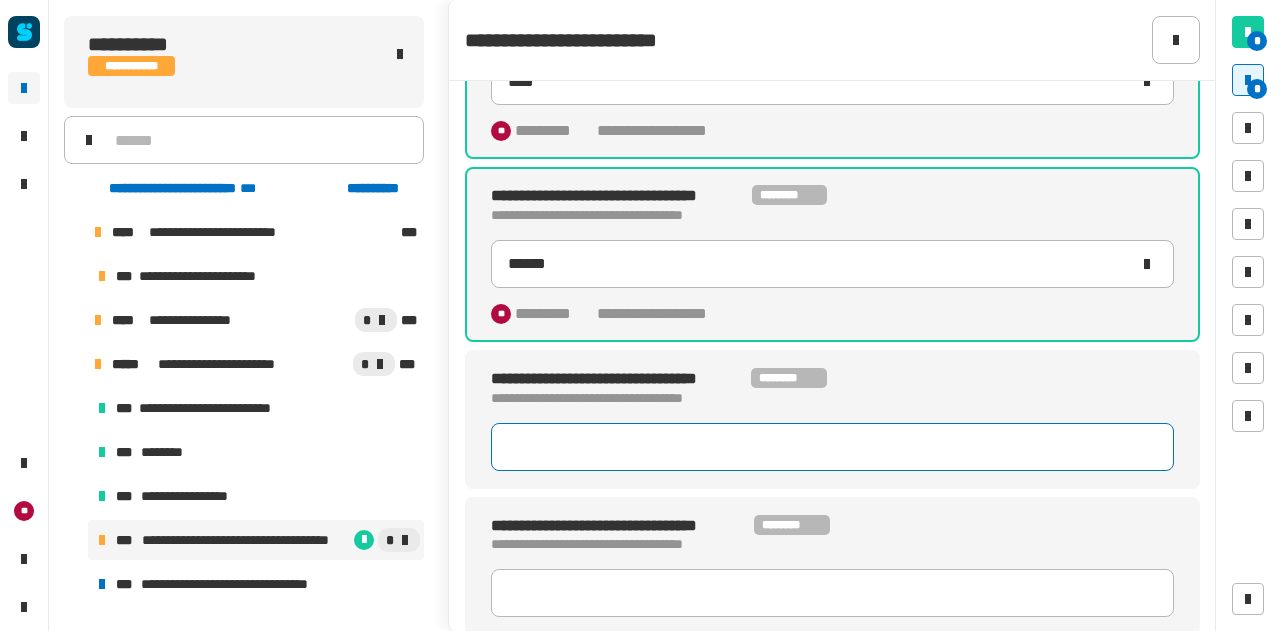 type on "*" 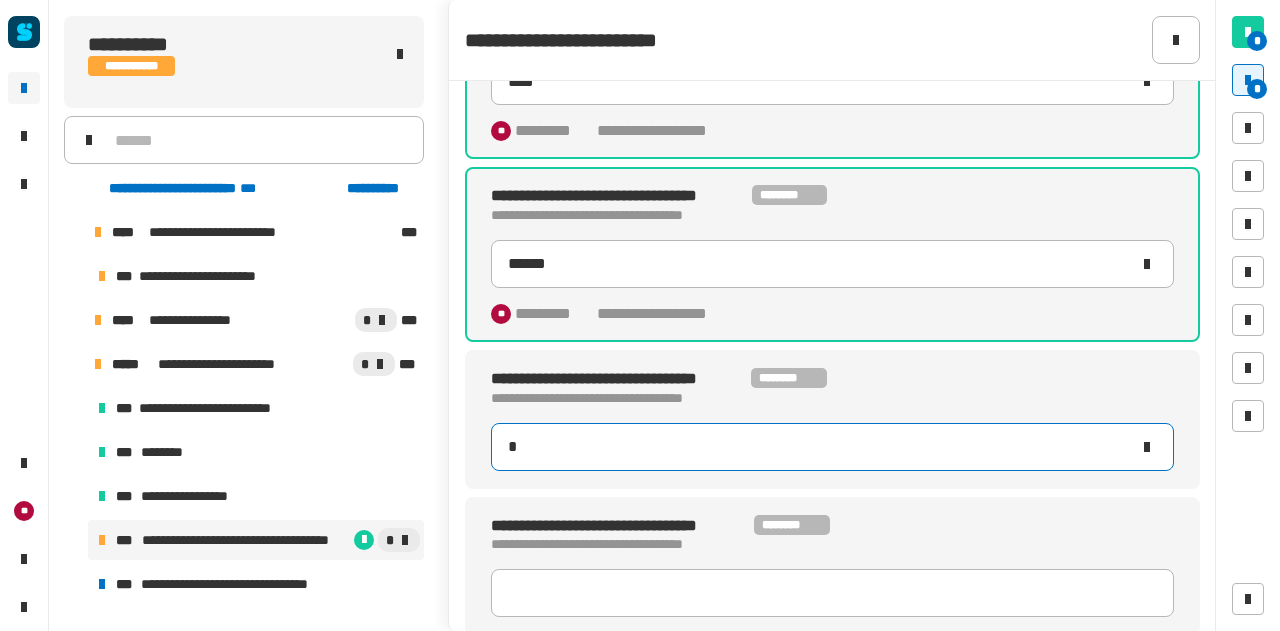 type on "******" 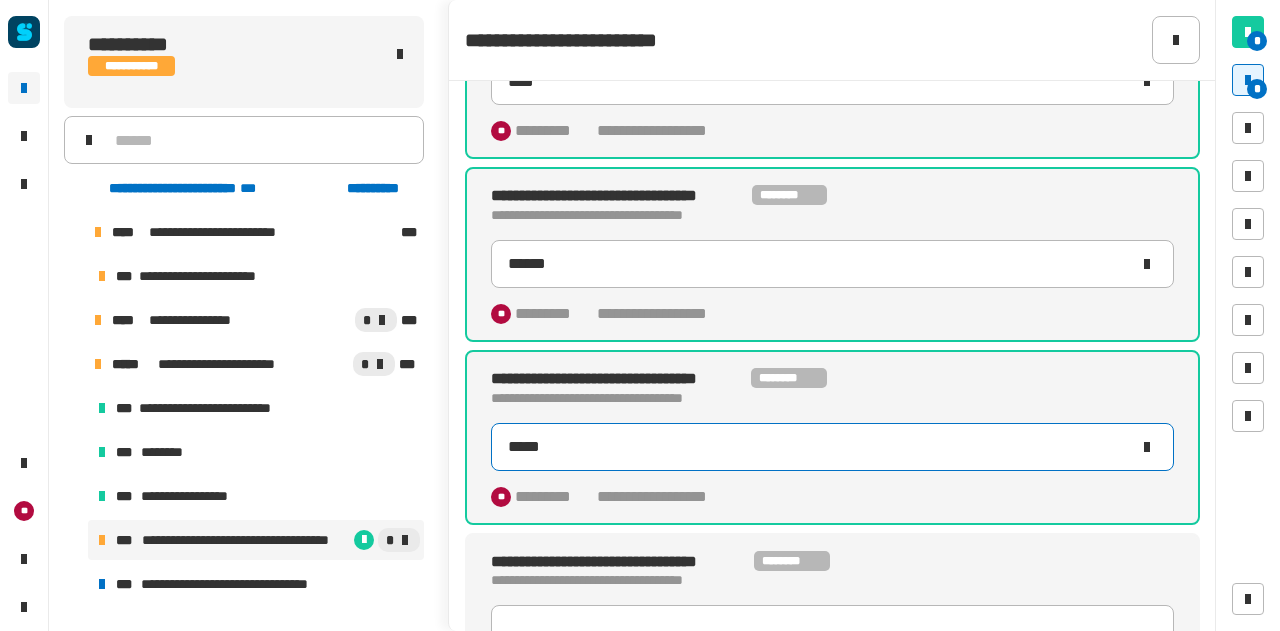 type on "******" 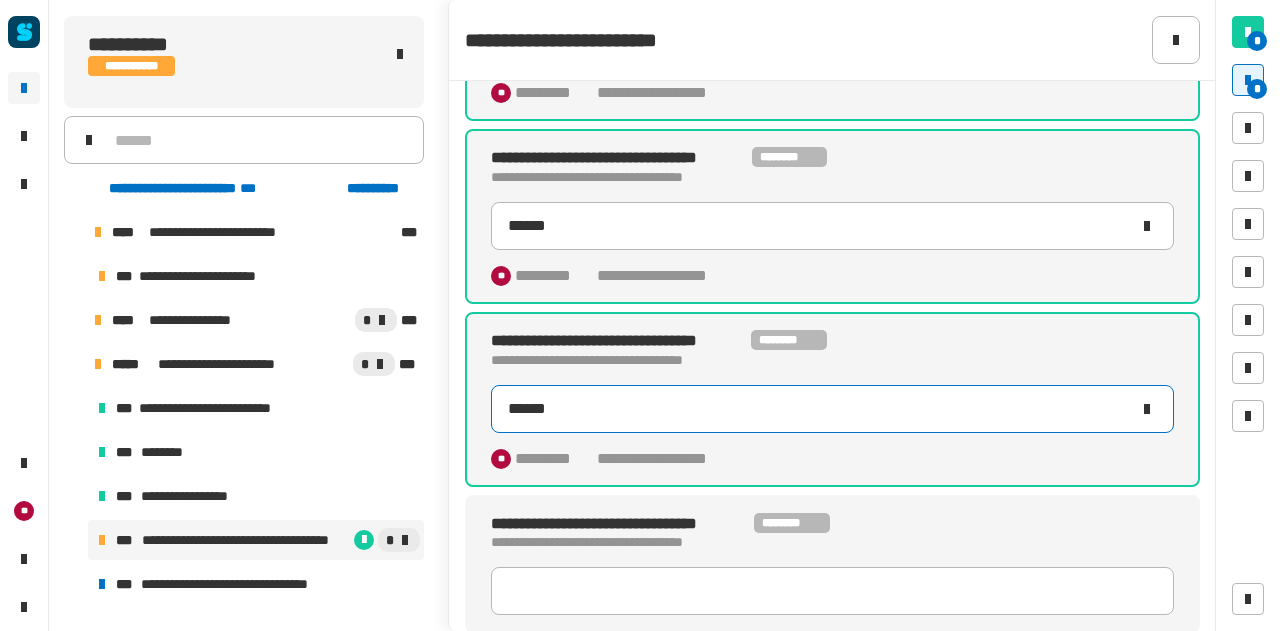 scroll, scrollTop: 152, scrollLeft: 0, axis: vertical 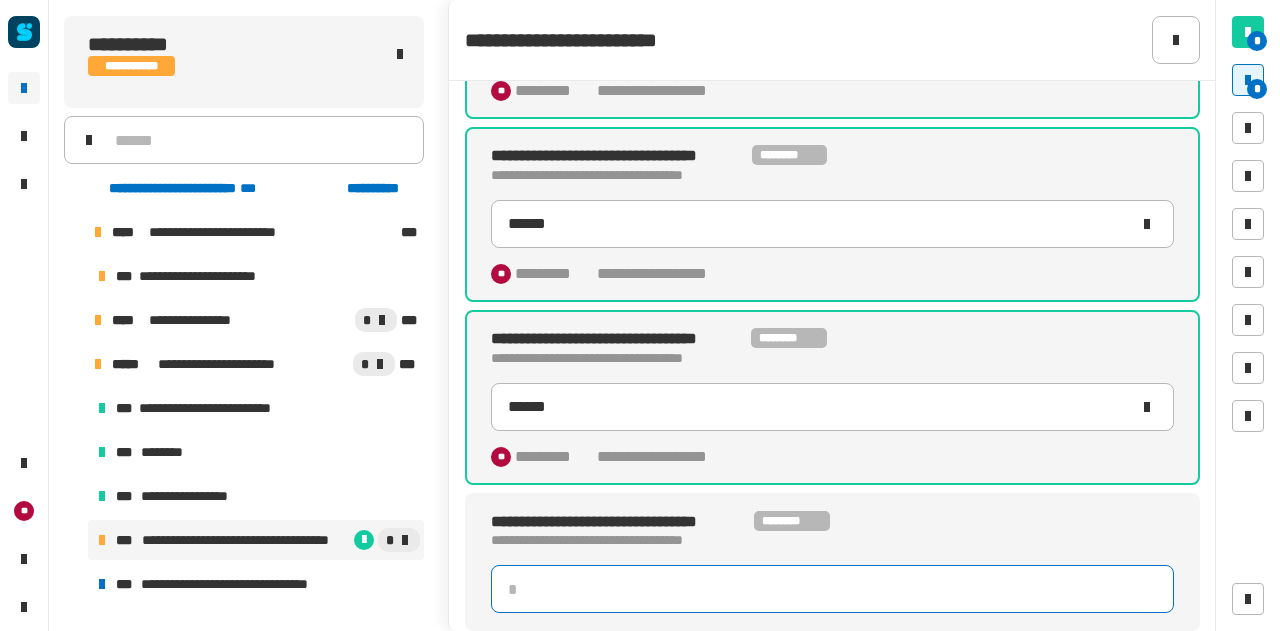 click 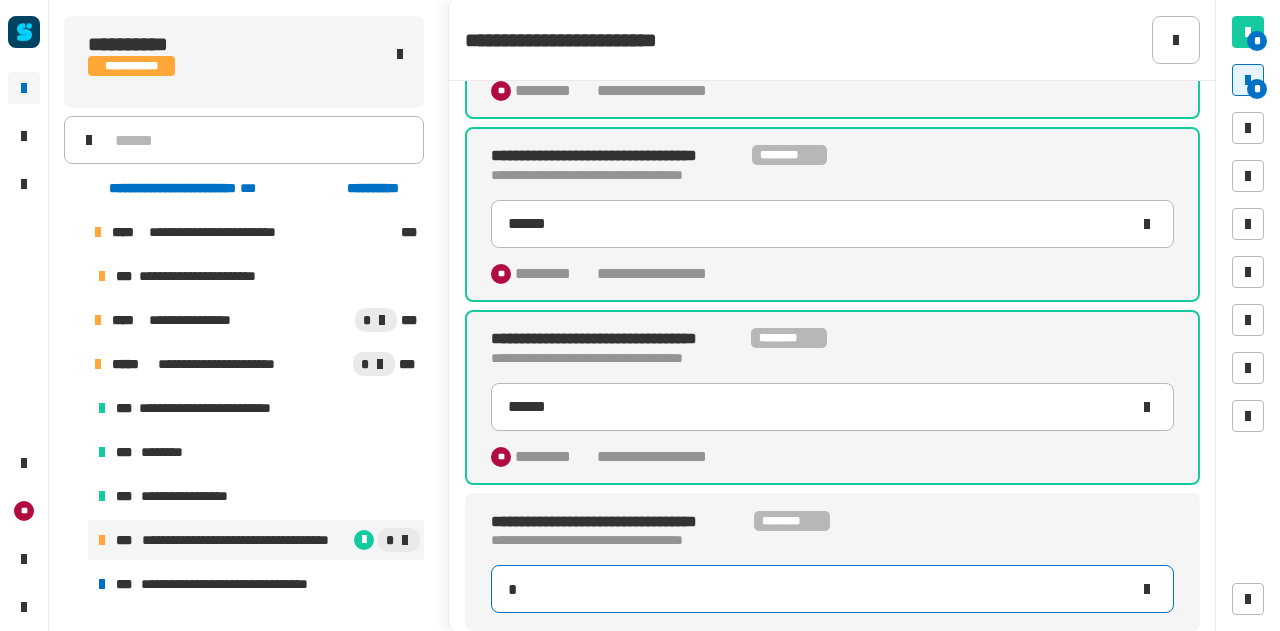 type on "**" 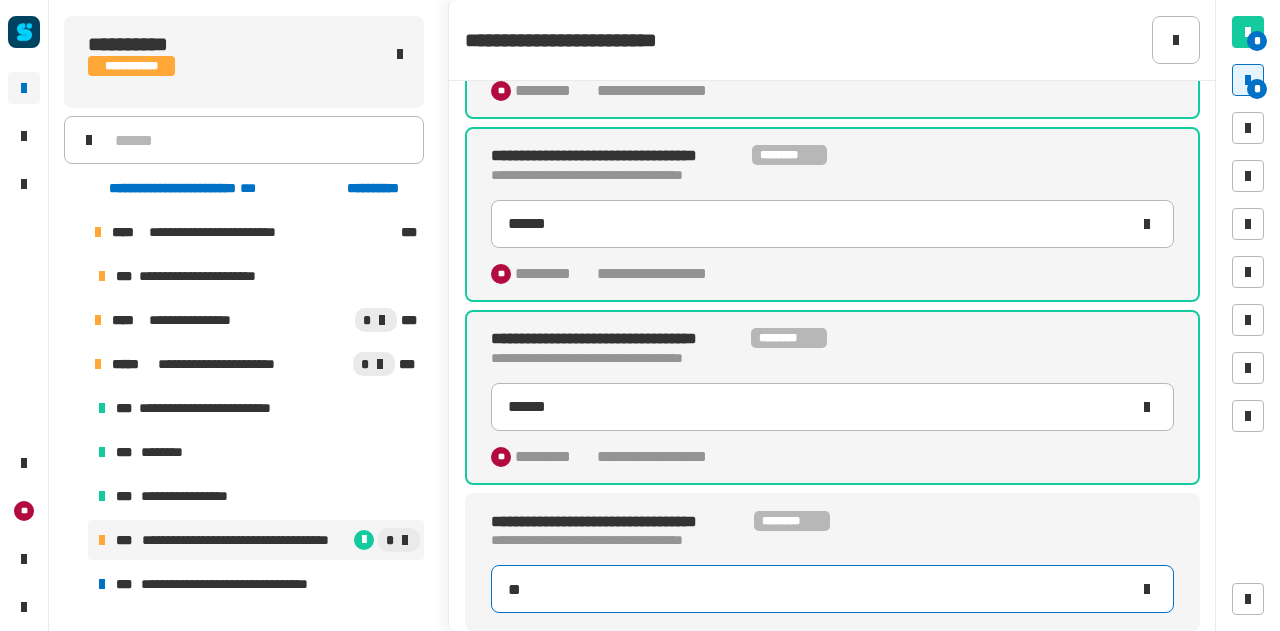 type on "******" 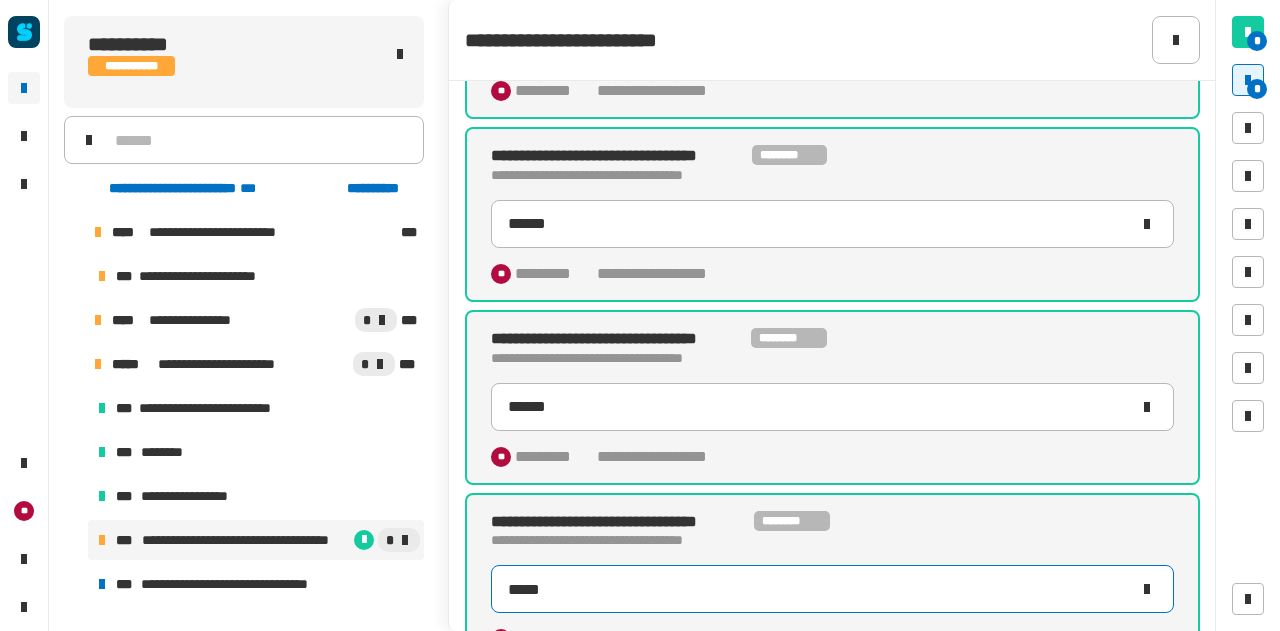 type on "******" 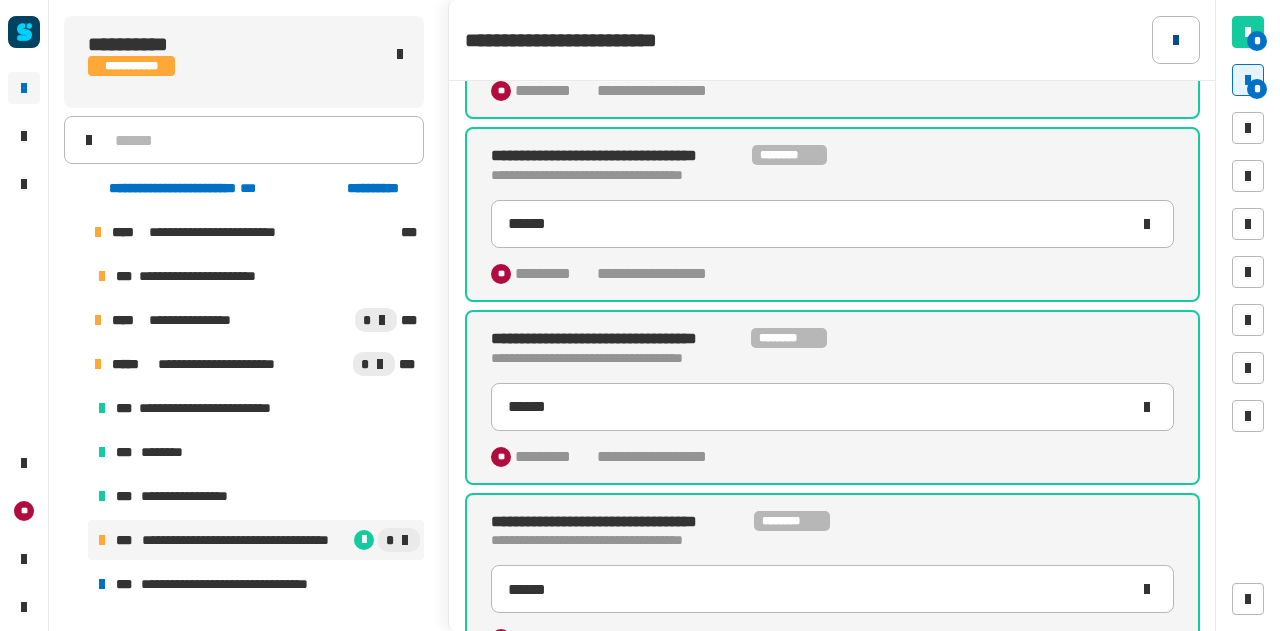 click 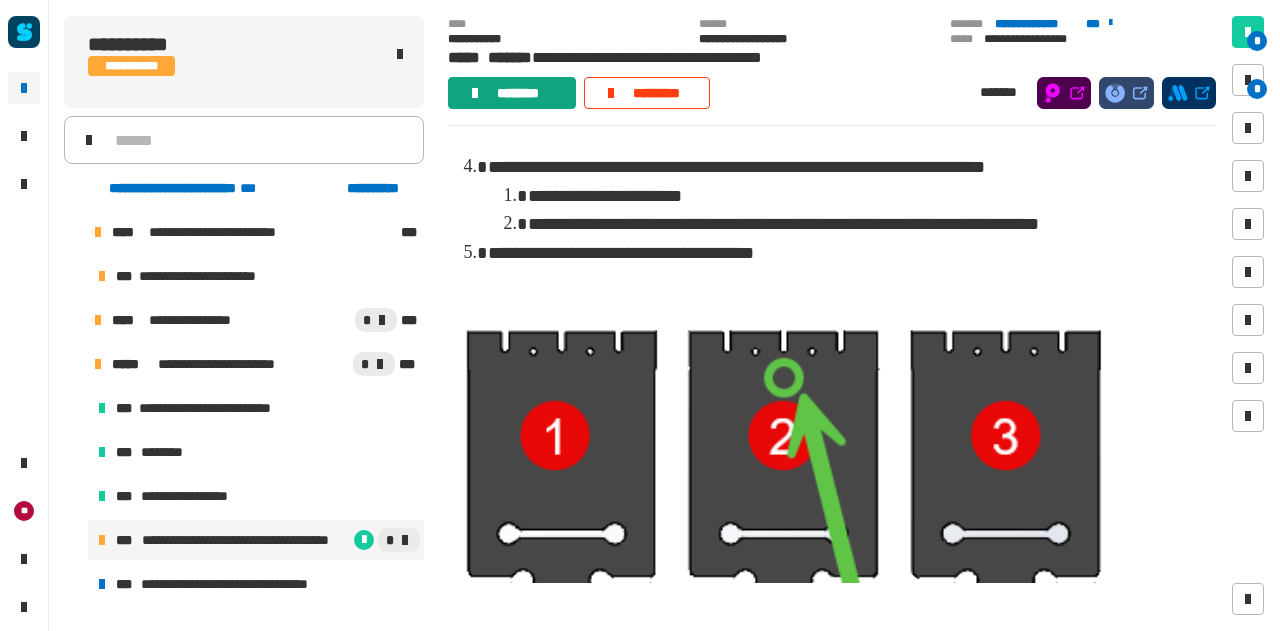 click on "********" 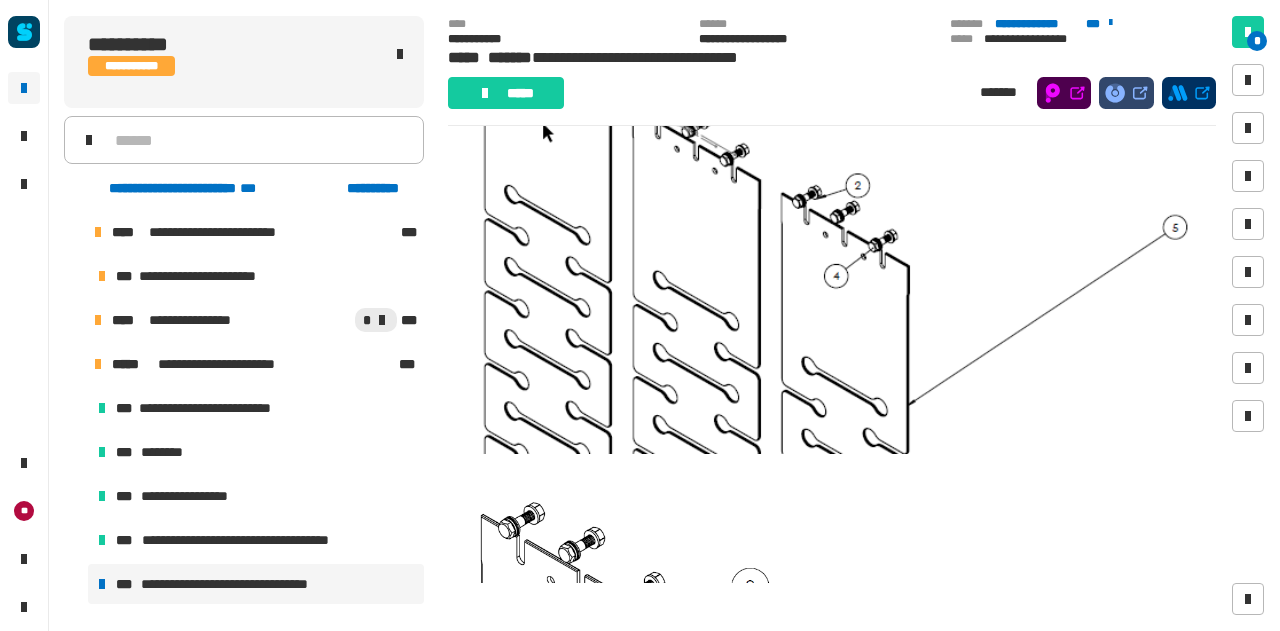 scroll, scrollTop: 410, scrollLeft: 0, axis: vertical 